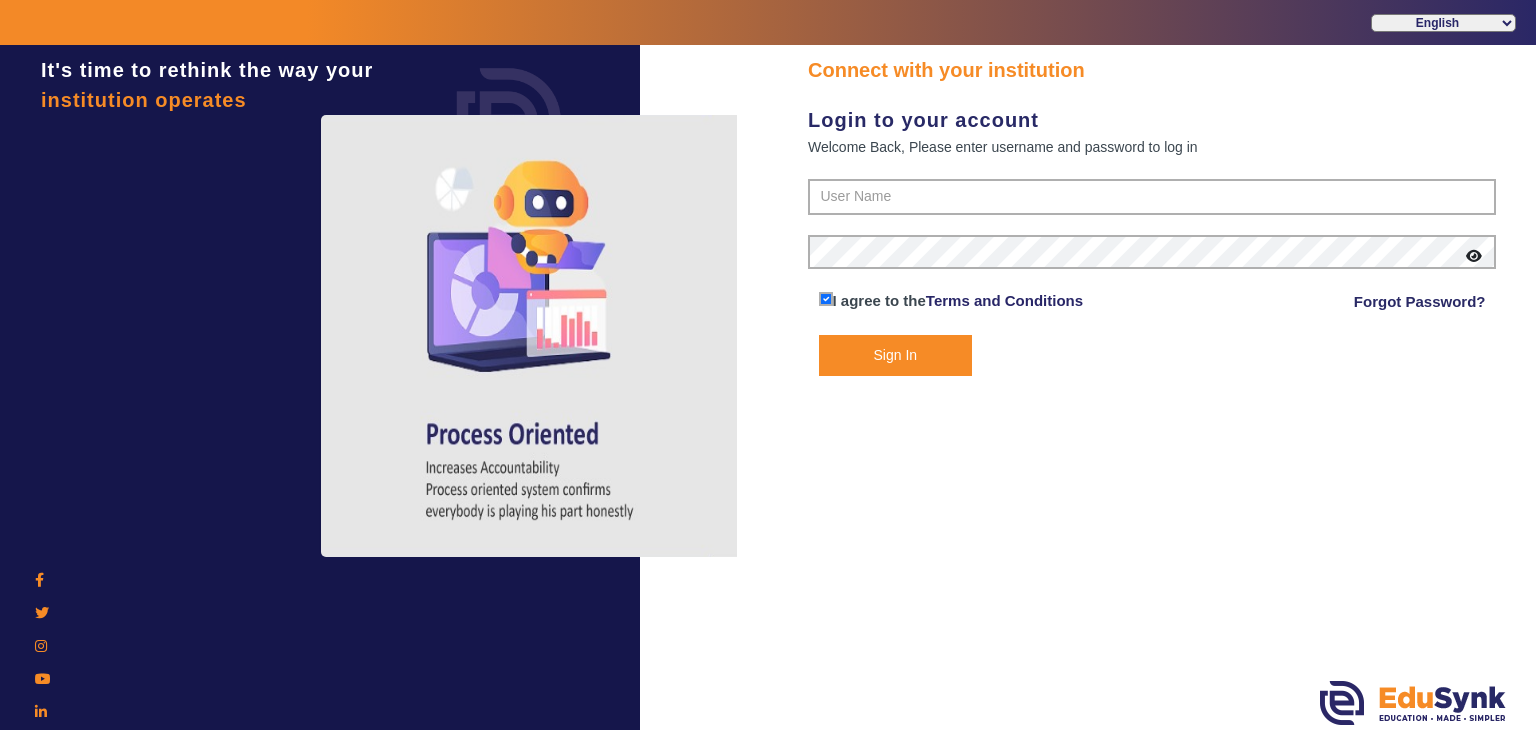 scroll, scrollTop: 0, scrollLeft: 0, axis: both 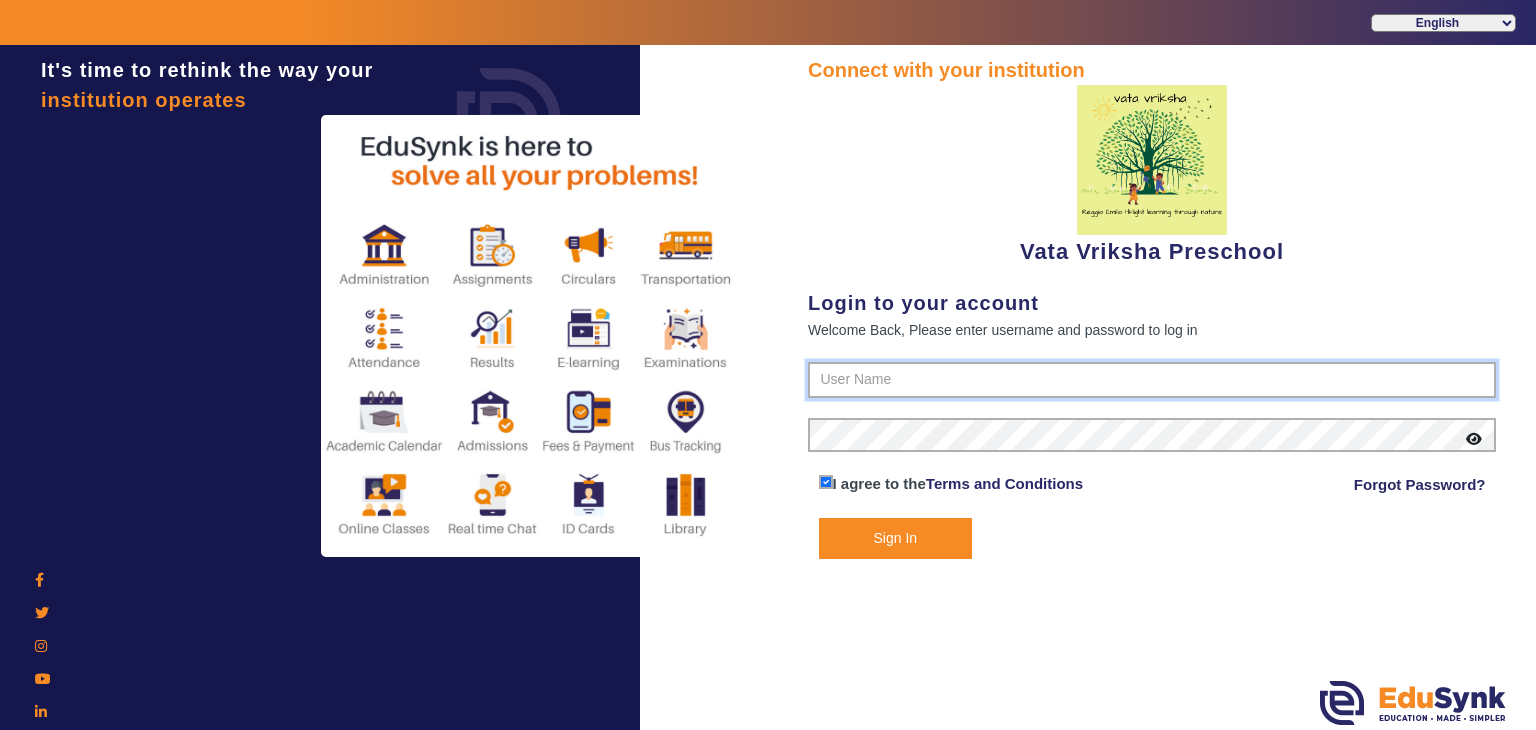 type on "[PHONE]" 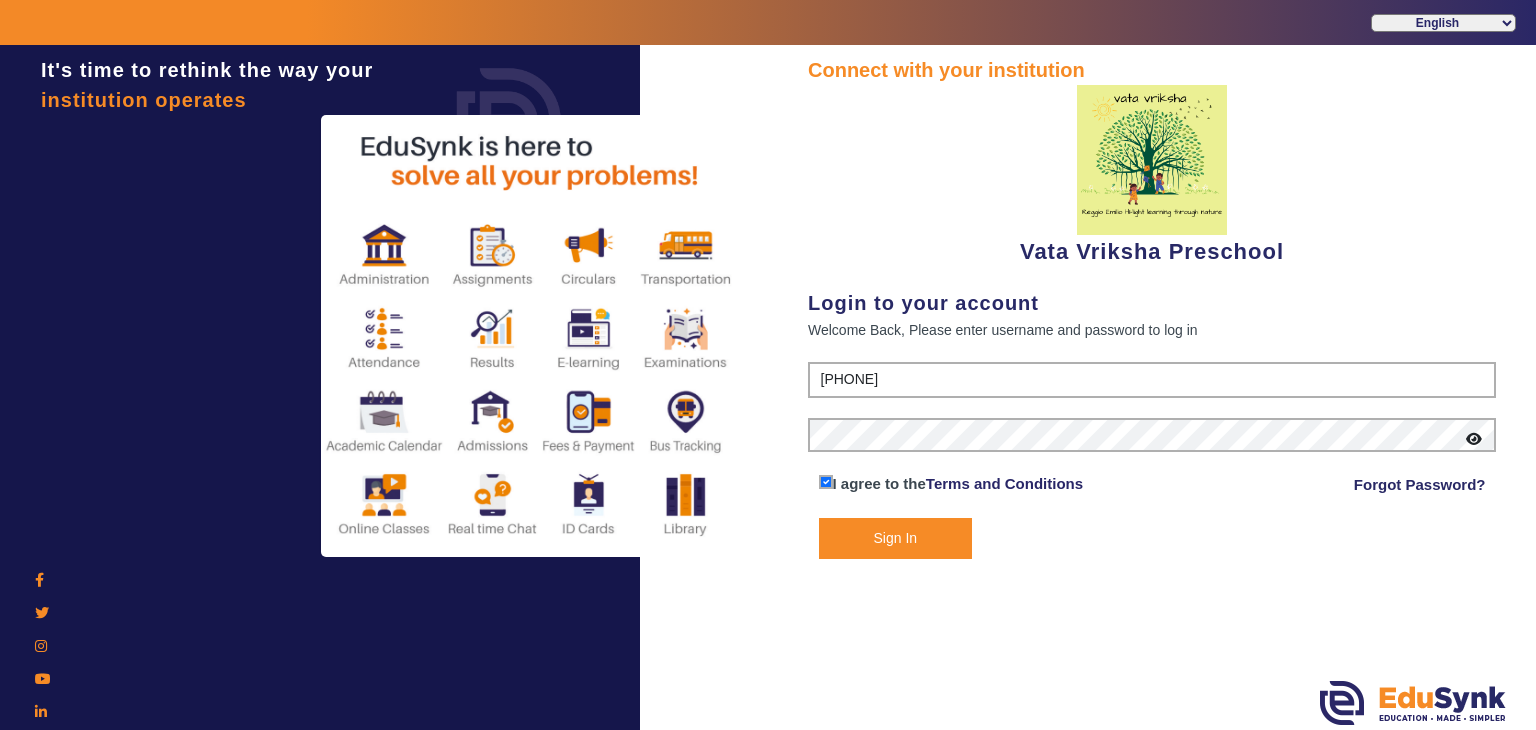 click on "Sign In" 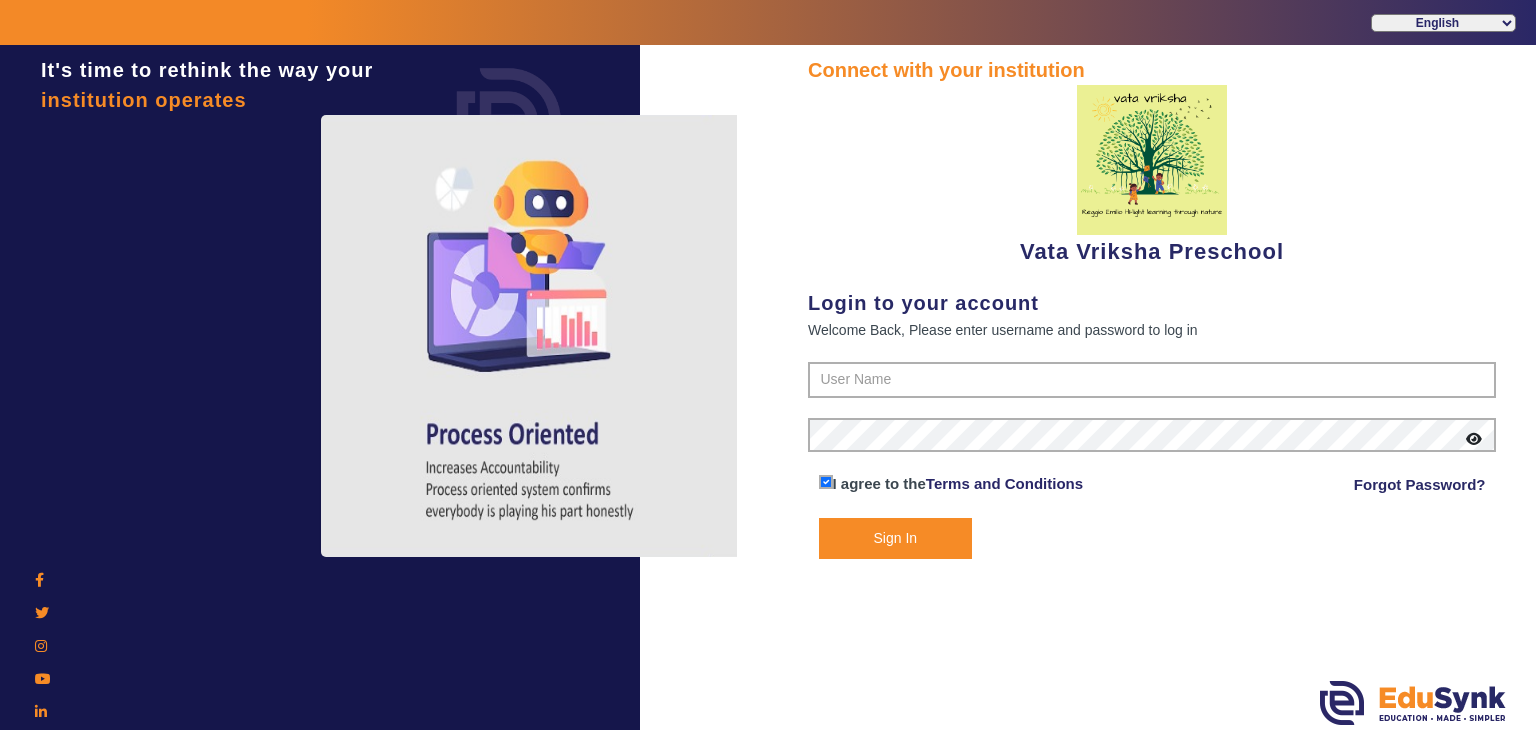 scroll, scrollTop: 0, scrollLeft: 0, axis: both 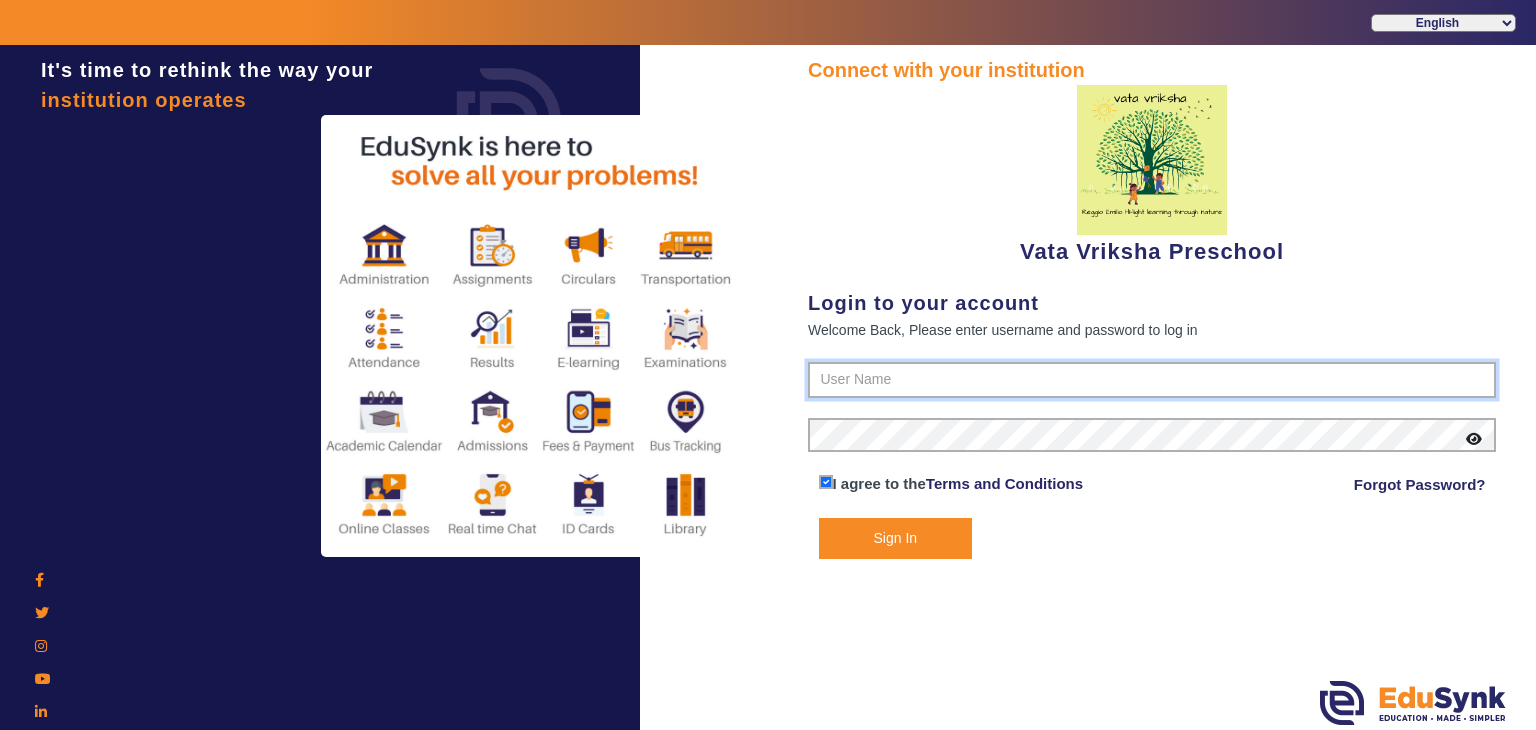 type on "[PHONE]" 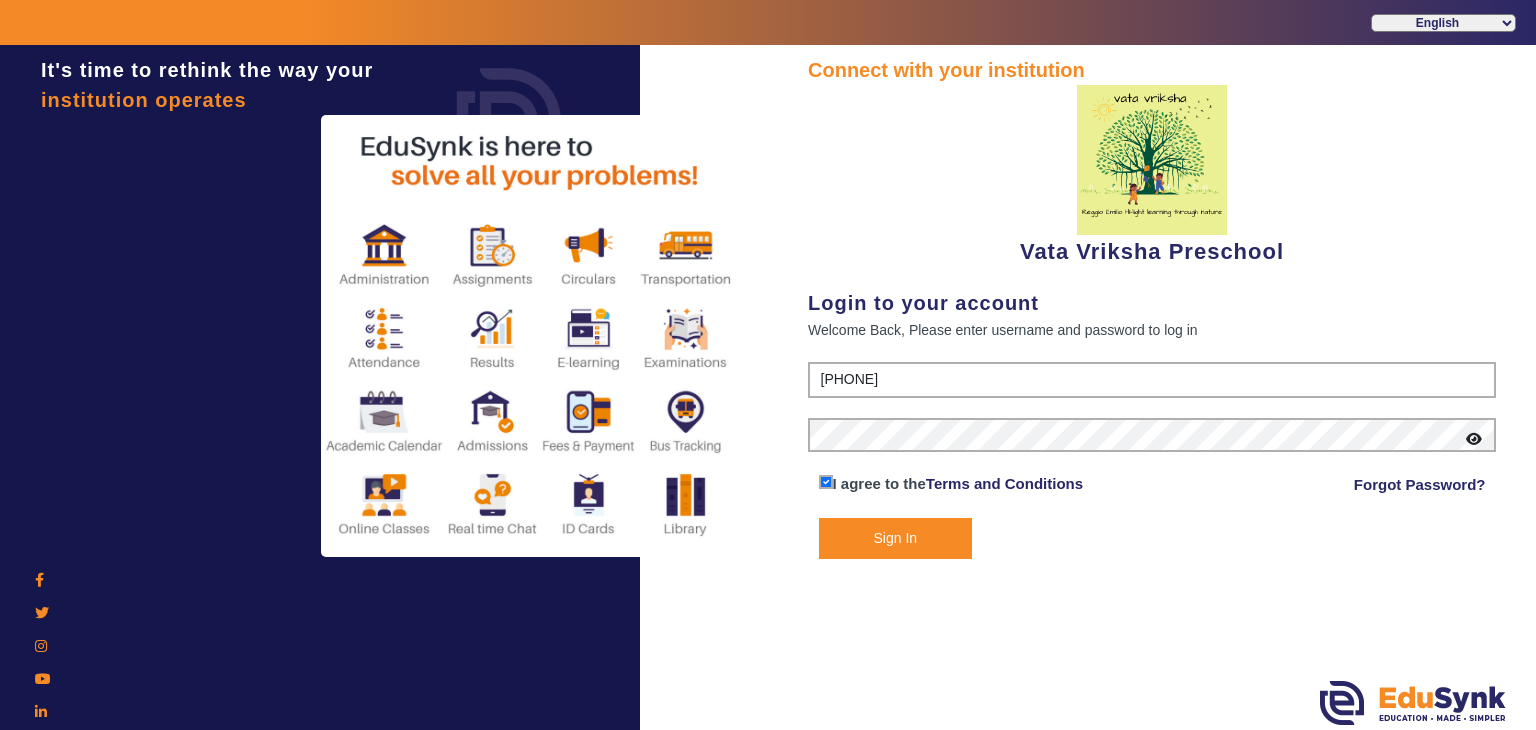 click on "Sign In" 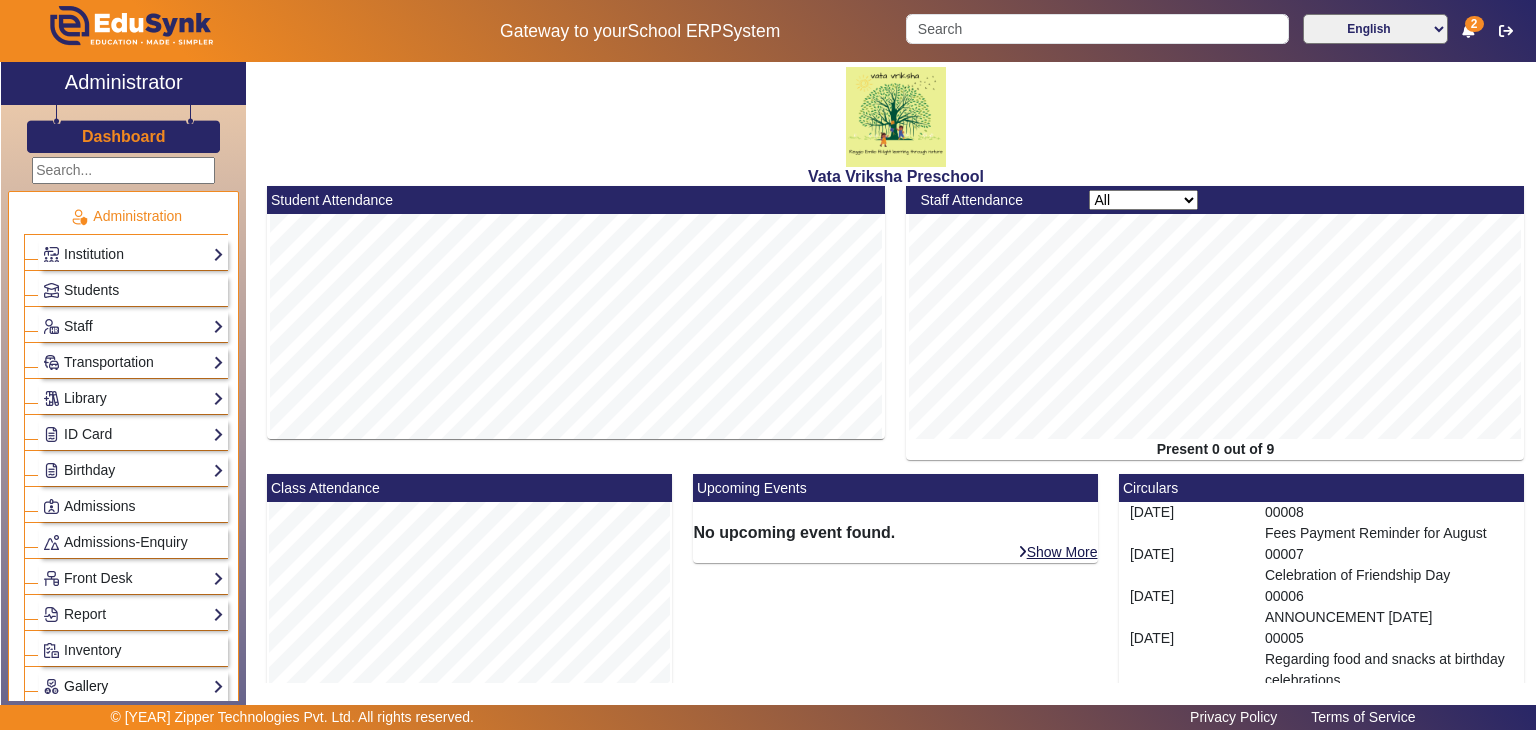 click on "Gallery" 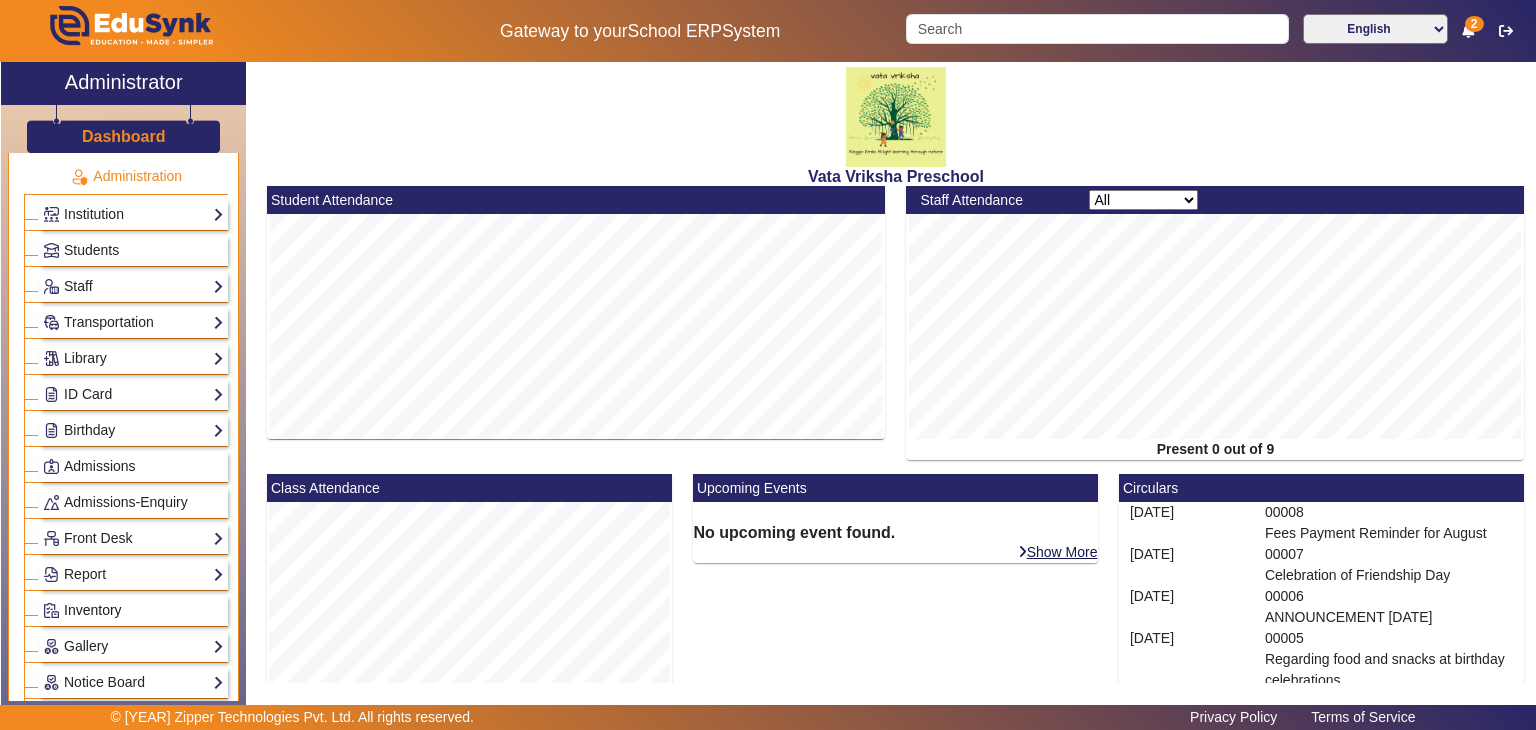 scroll, scrollTop: 42, scrollLeft: 0, axis: vertical 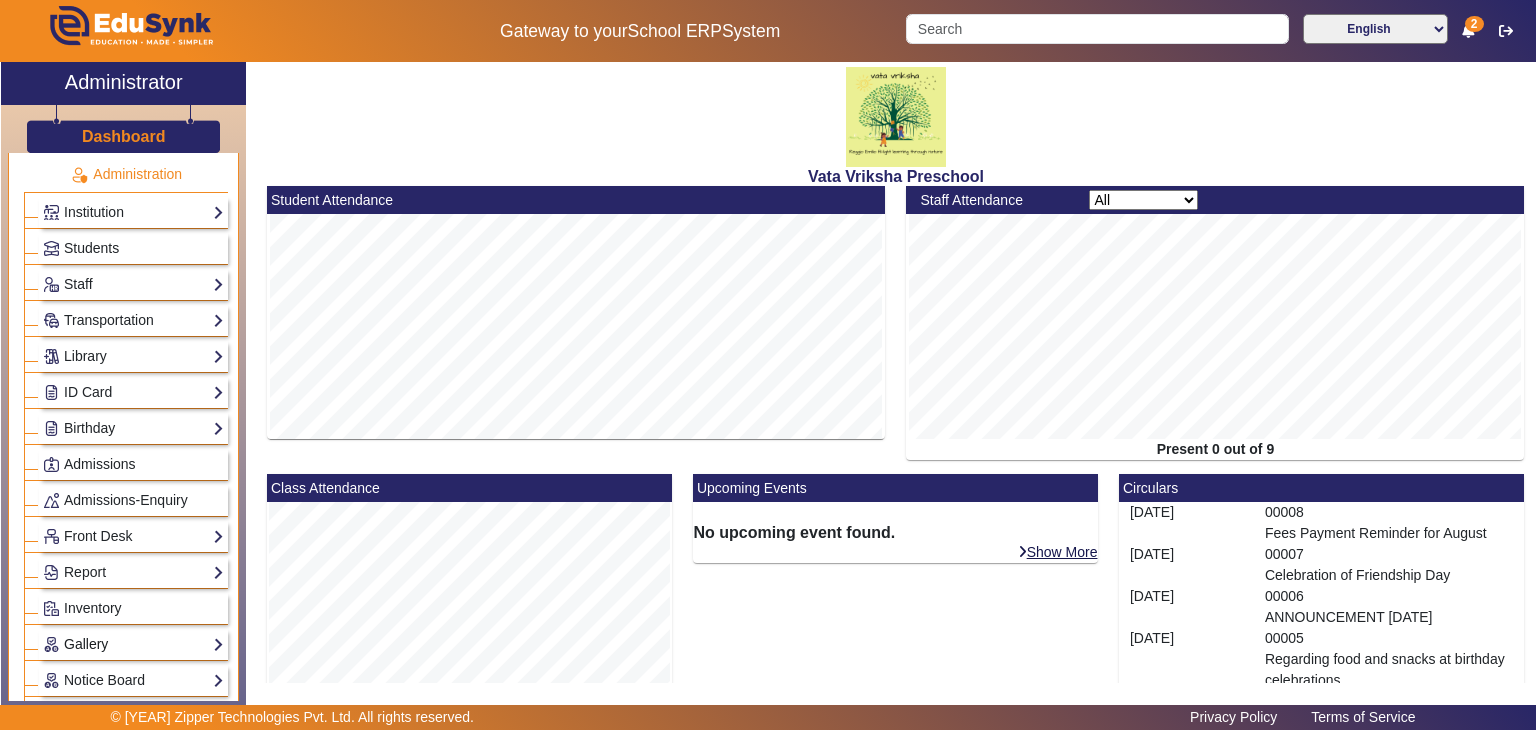 click on "Gallery" 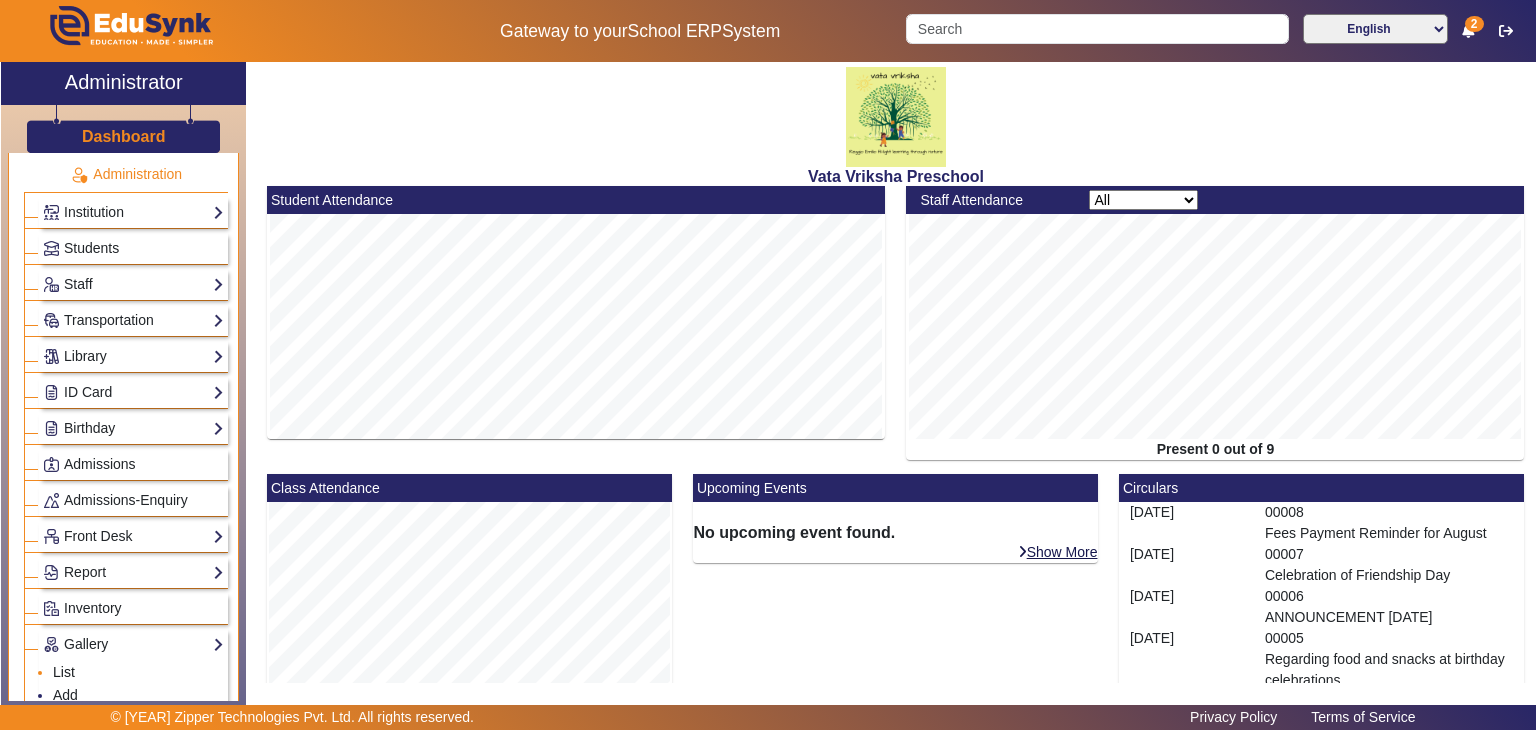 click on "List" 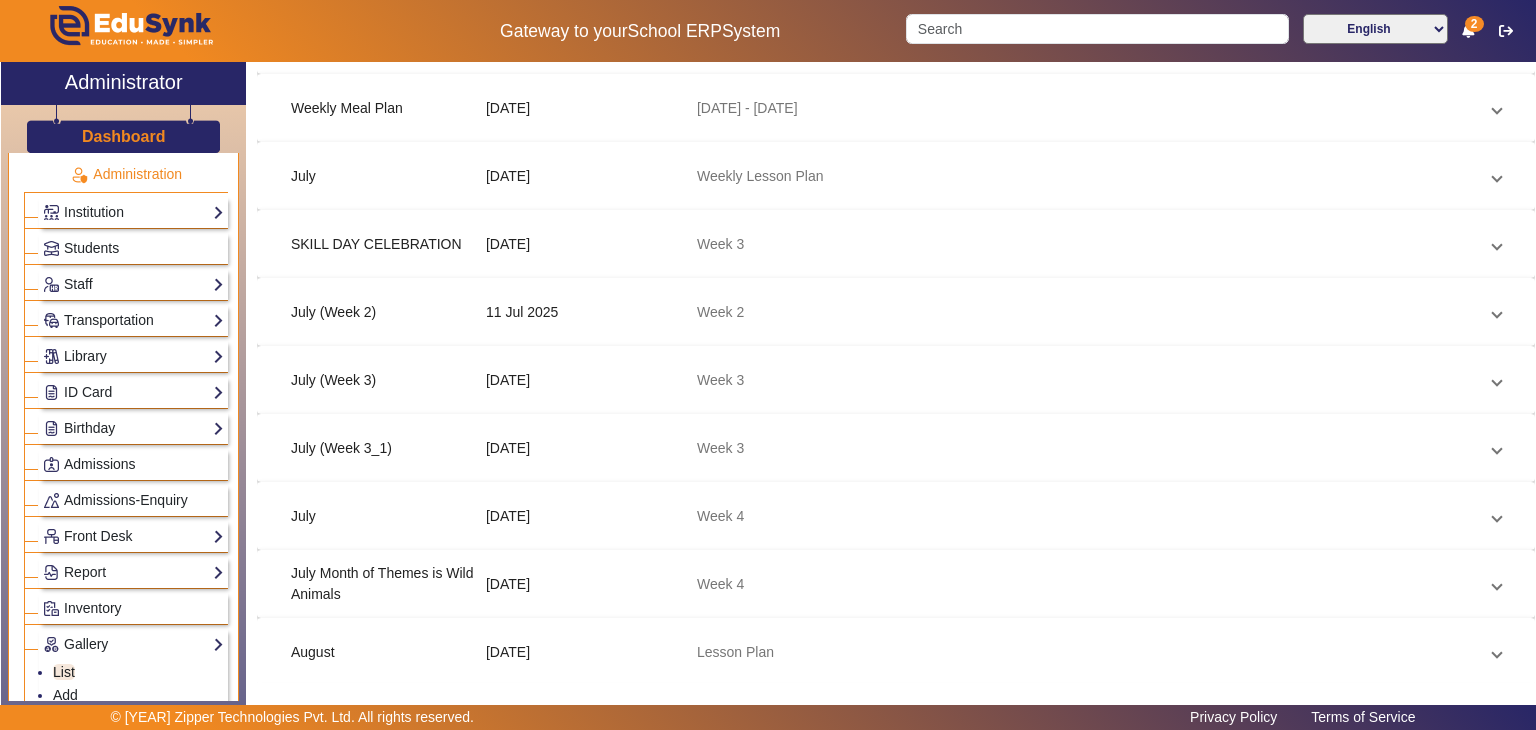 scroll, scrollTop: 853, scrollLeft: 0, axis: vertical 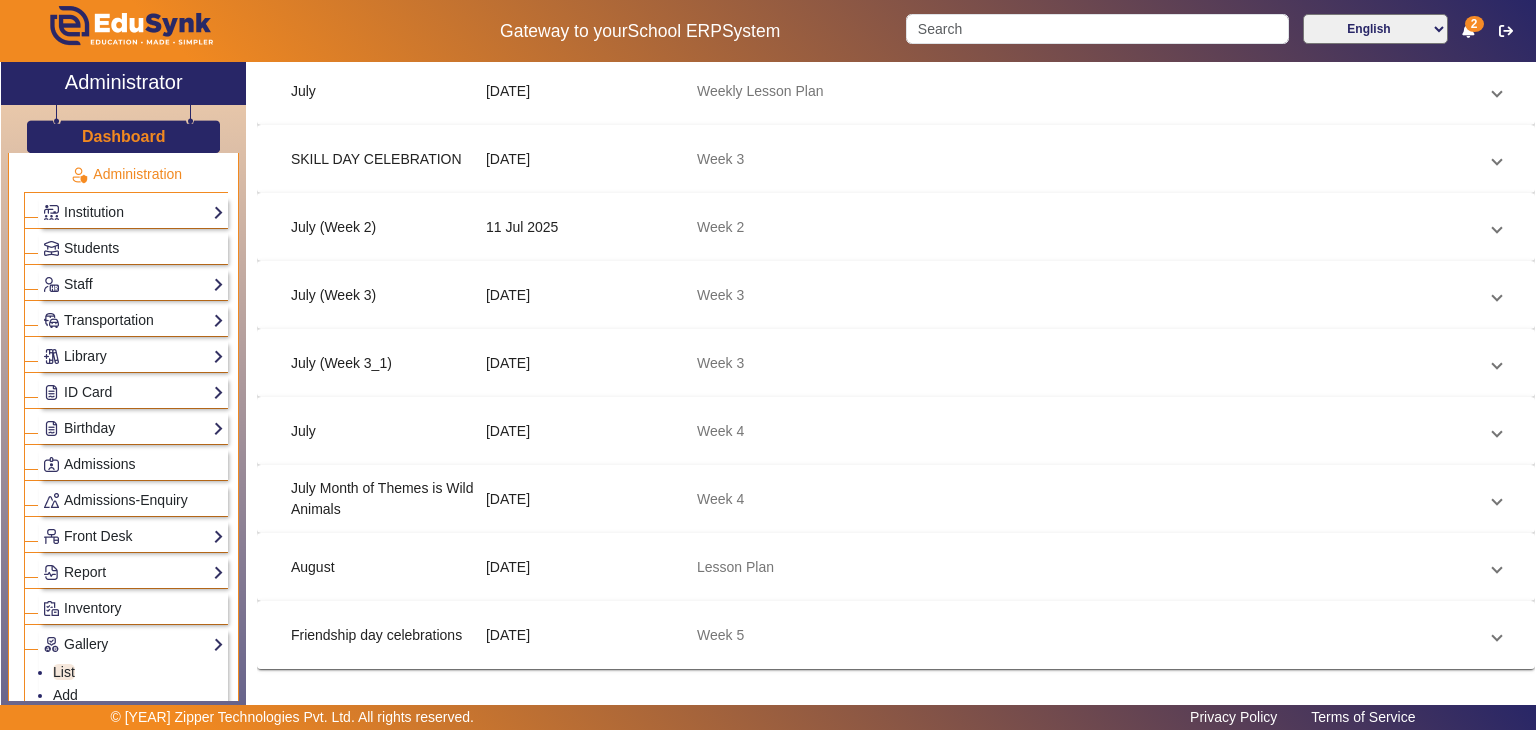 click on "[DD] [MONTH] [YYYY]" at bounding box center [583, 363] 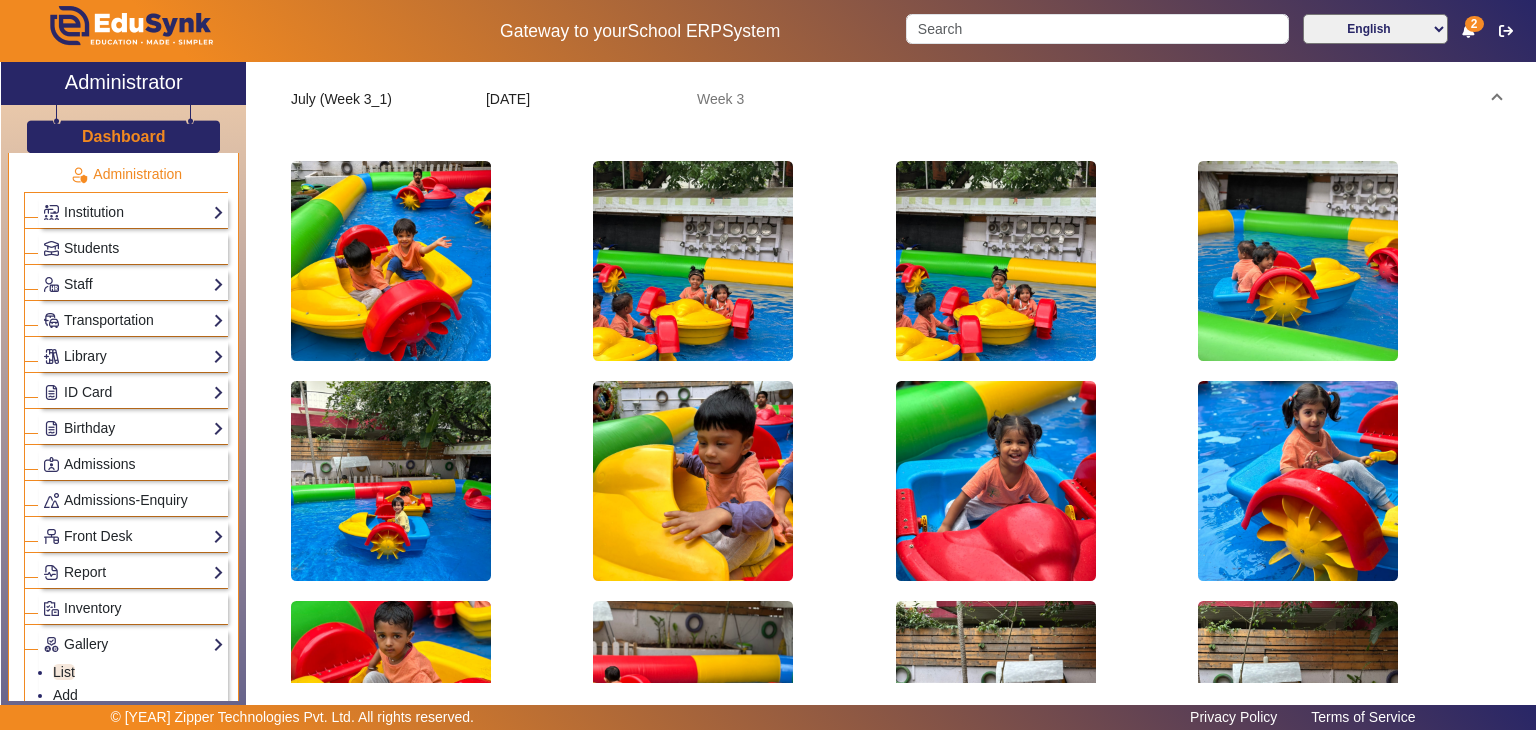 scroll, scrollTop: 565, scrollLeft: 0, axis: vertical 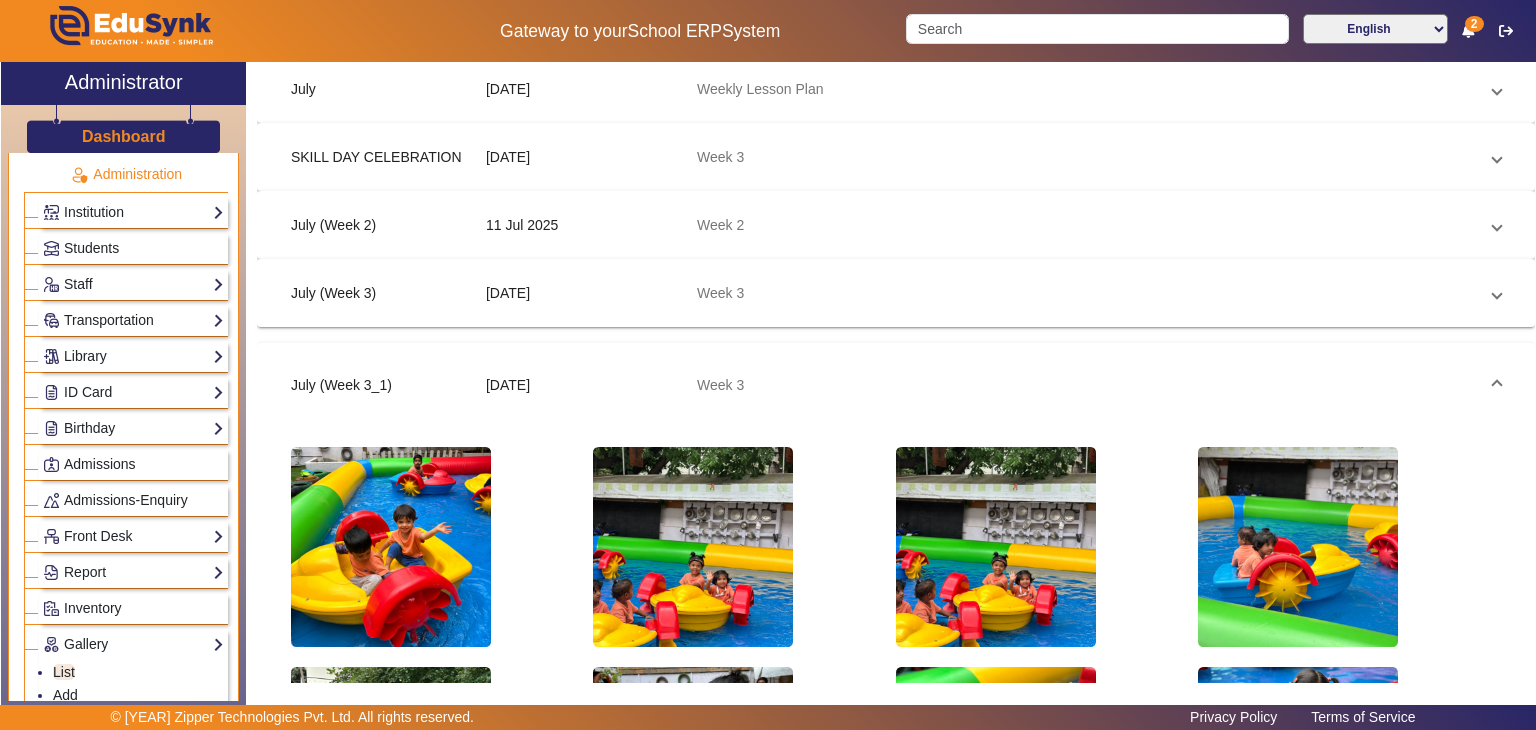 click on "July (Week 3_1) 17 Jul 2025 Week 3" at bounding box center (896, 385) 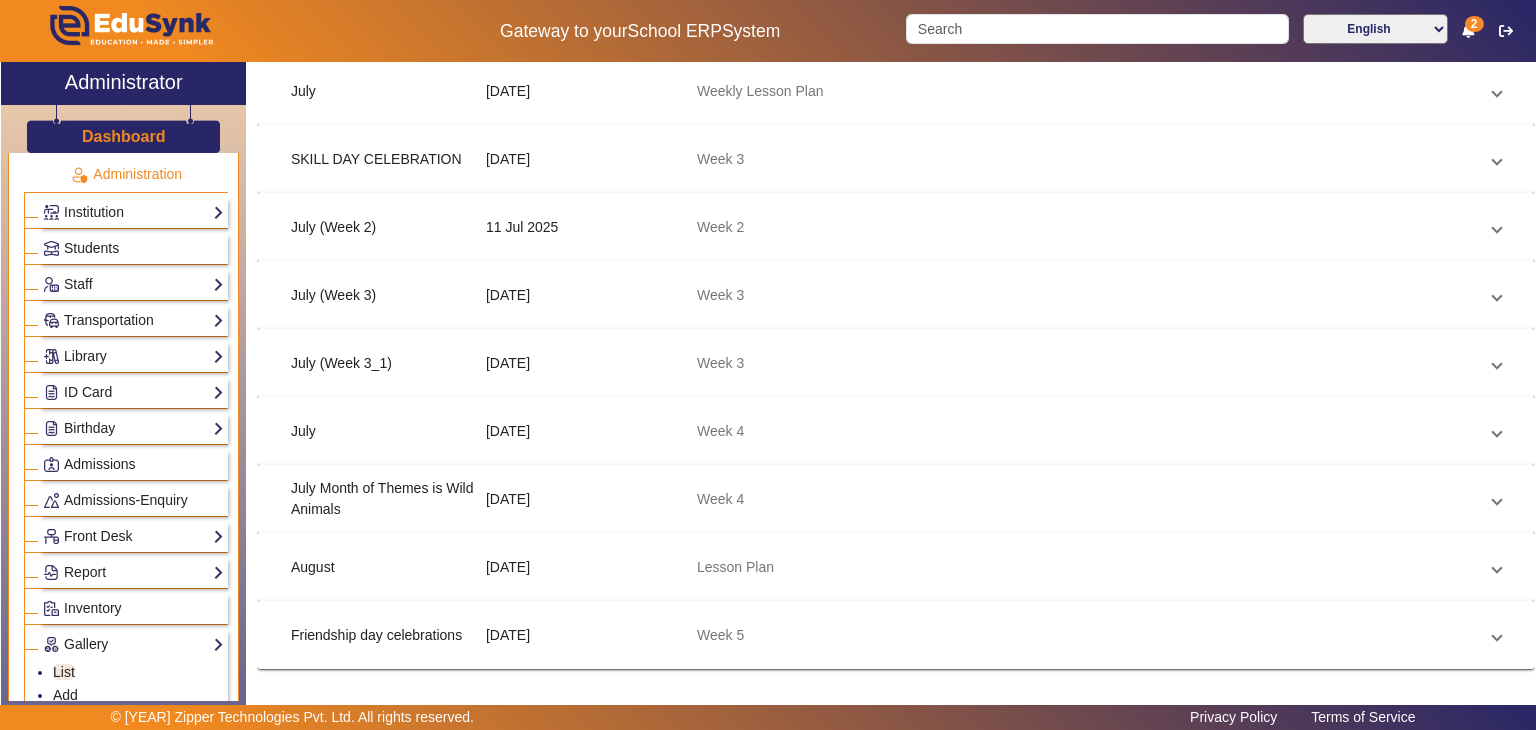 scroll, scrollTop: 0, scrollLeft: 0, axis: both 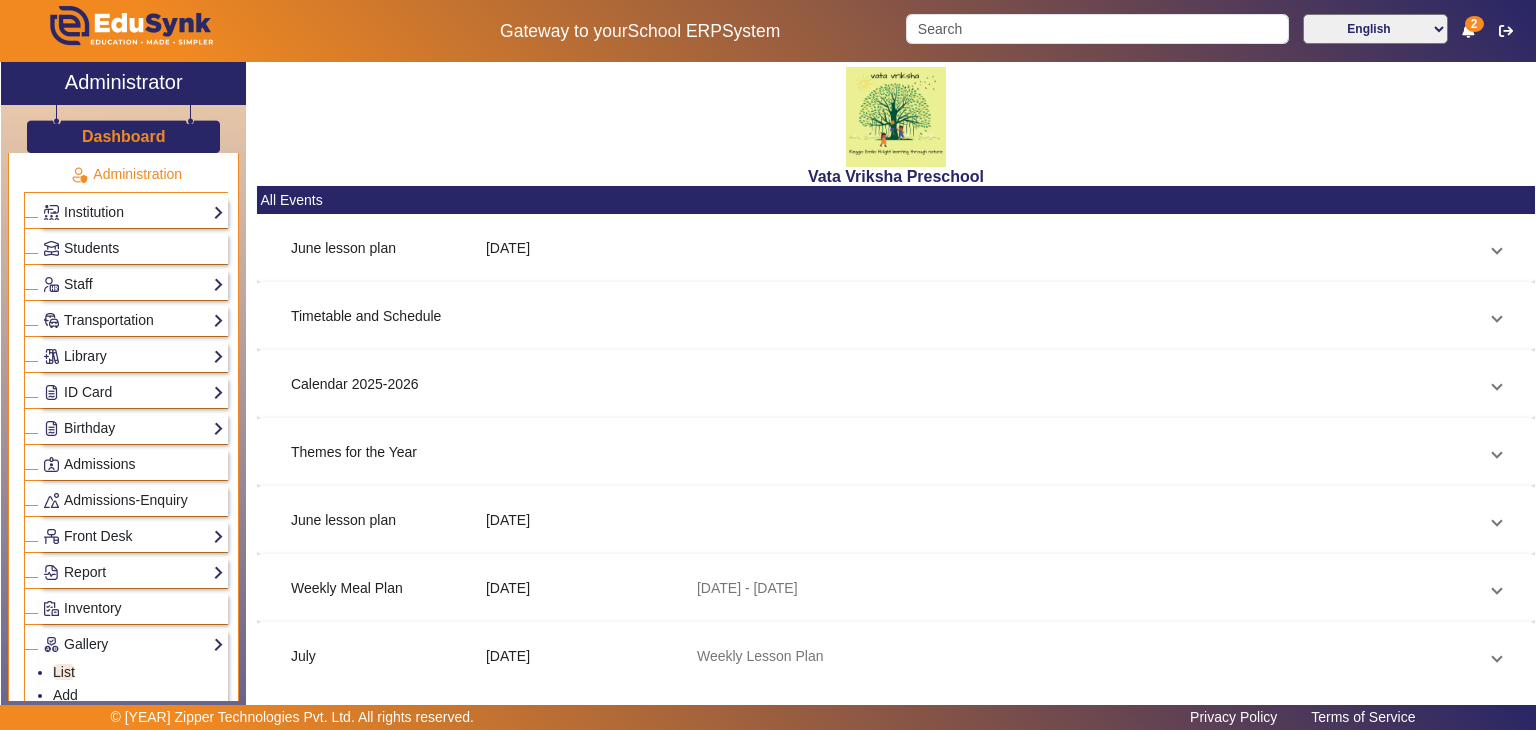 click on "Weekly Meal Plan" at bounding box center [388, 588] 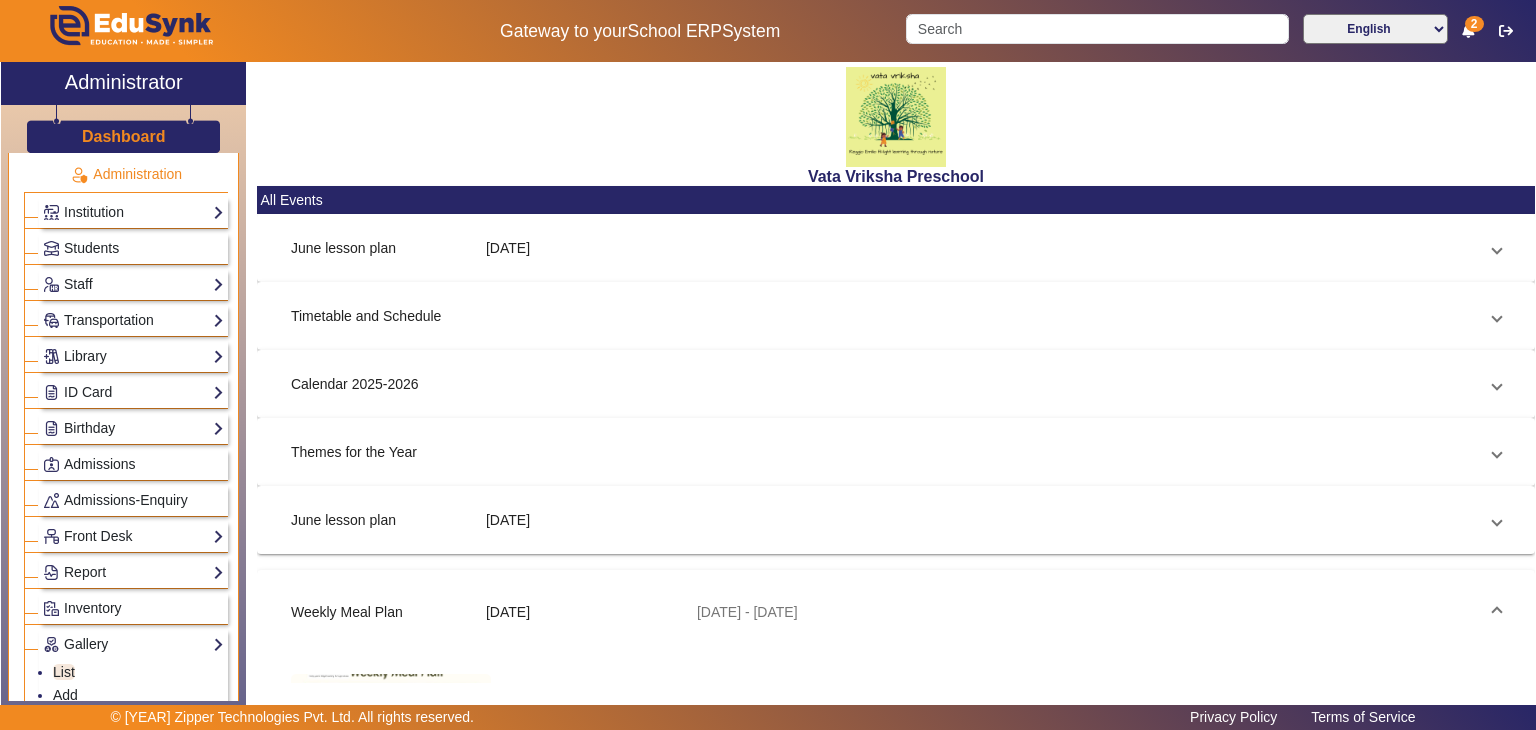 click on "Weekly Meal Plan [DD] [MONTH] [DD]/[MM]/[YY] - [DD]/[MM]/[YY]" at bounding box center [896, 612] 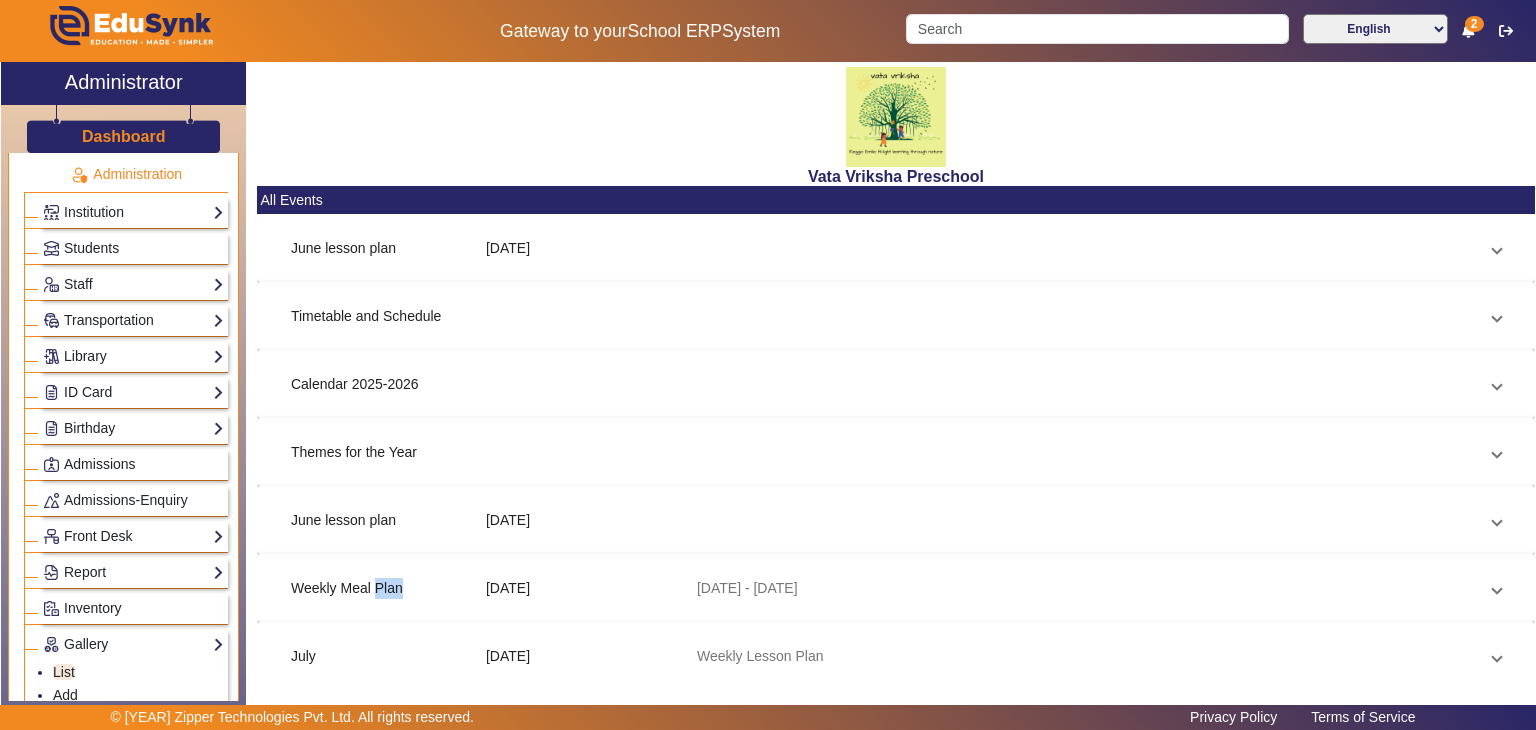 click on "Weekly Meal Plan" at bounding box center (388, 588) 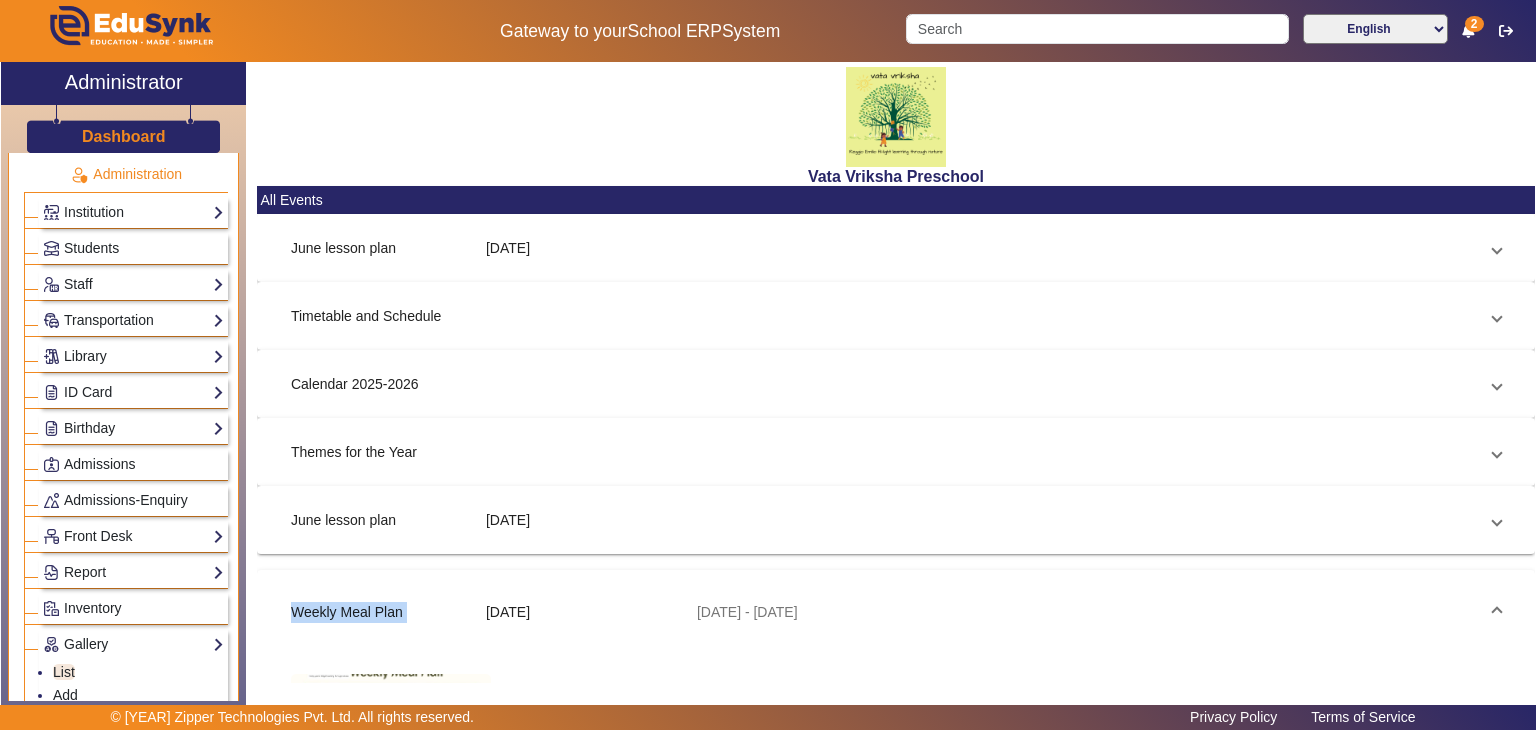 click on "Weekly Meal Plan [DD] [MONTH] [DD]/[MM]/[YY] - [DD]/[MM]/[YY]" at bounding box center [896, 612] 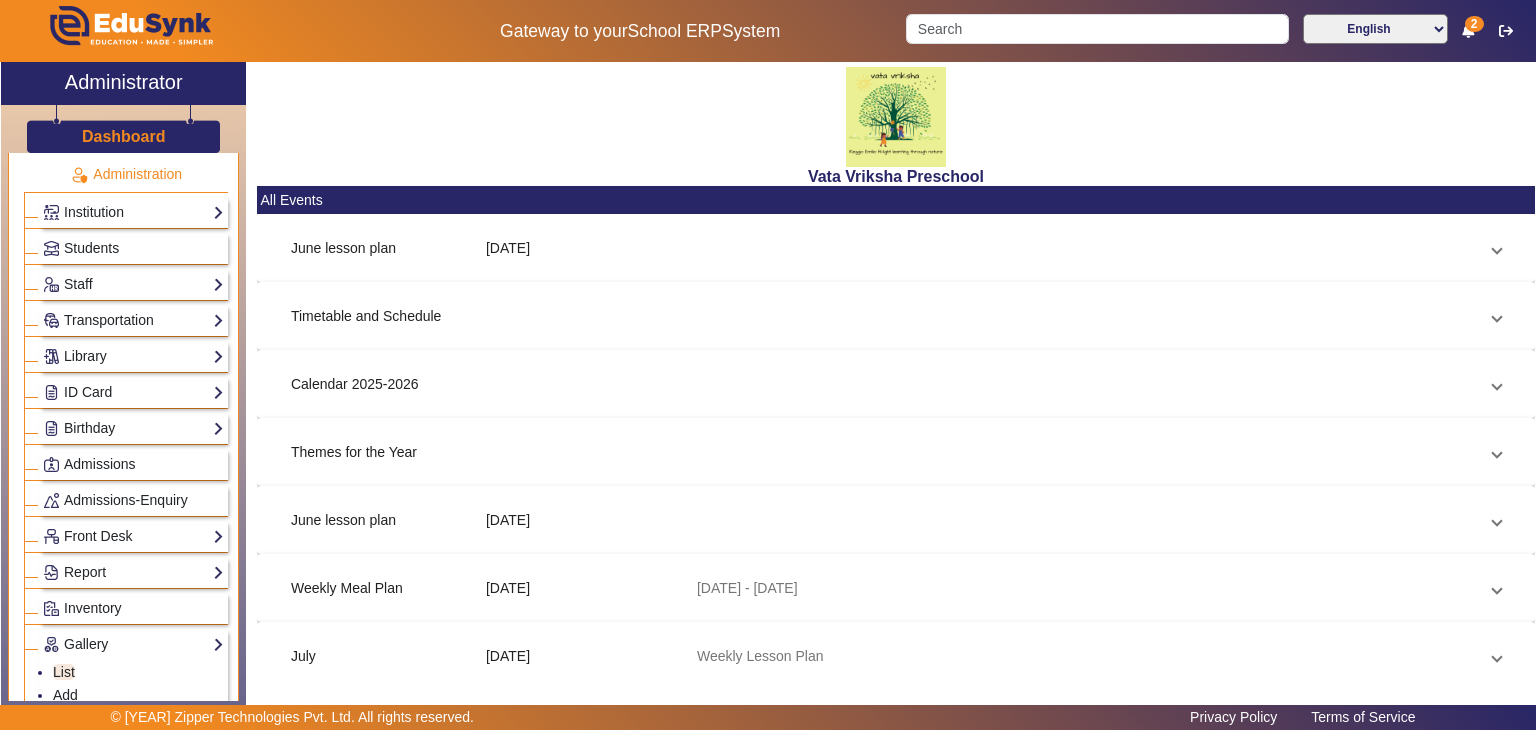 click on "Weekly Meal Plan [DD] [MONTH] [DD]/[MM]/[YY] - [DD]/[MM]/[YY]" at bounding box center [896, 588] 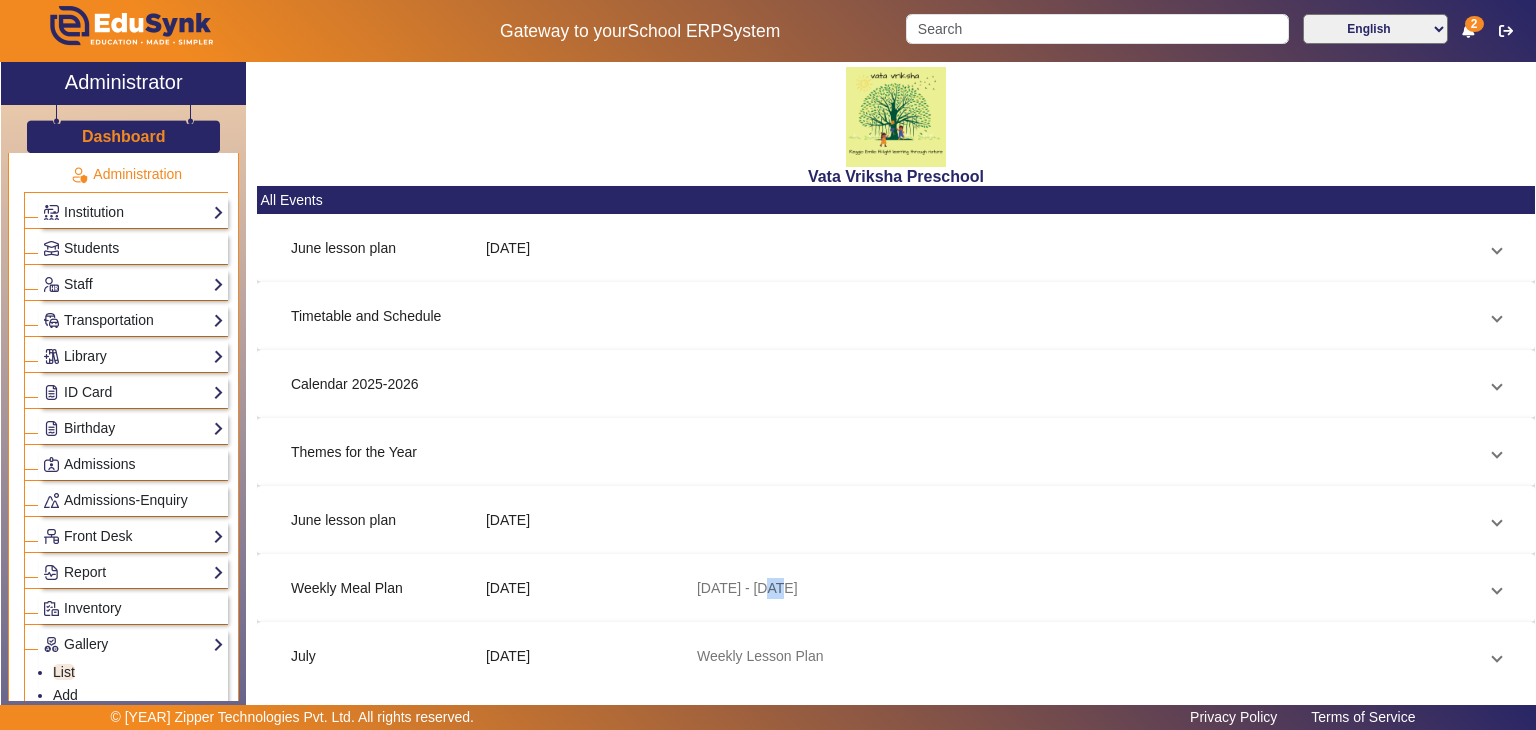 click on "Weekly Meal Plan 20 Jun 2025 23/06/25 - 27/06/26 thumb_up 1  Click here to edit" 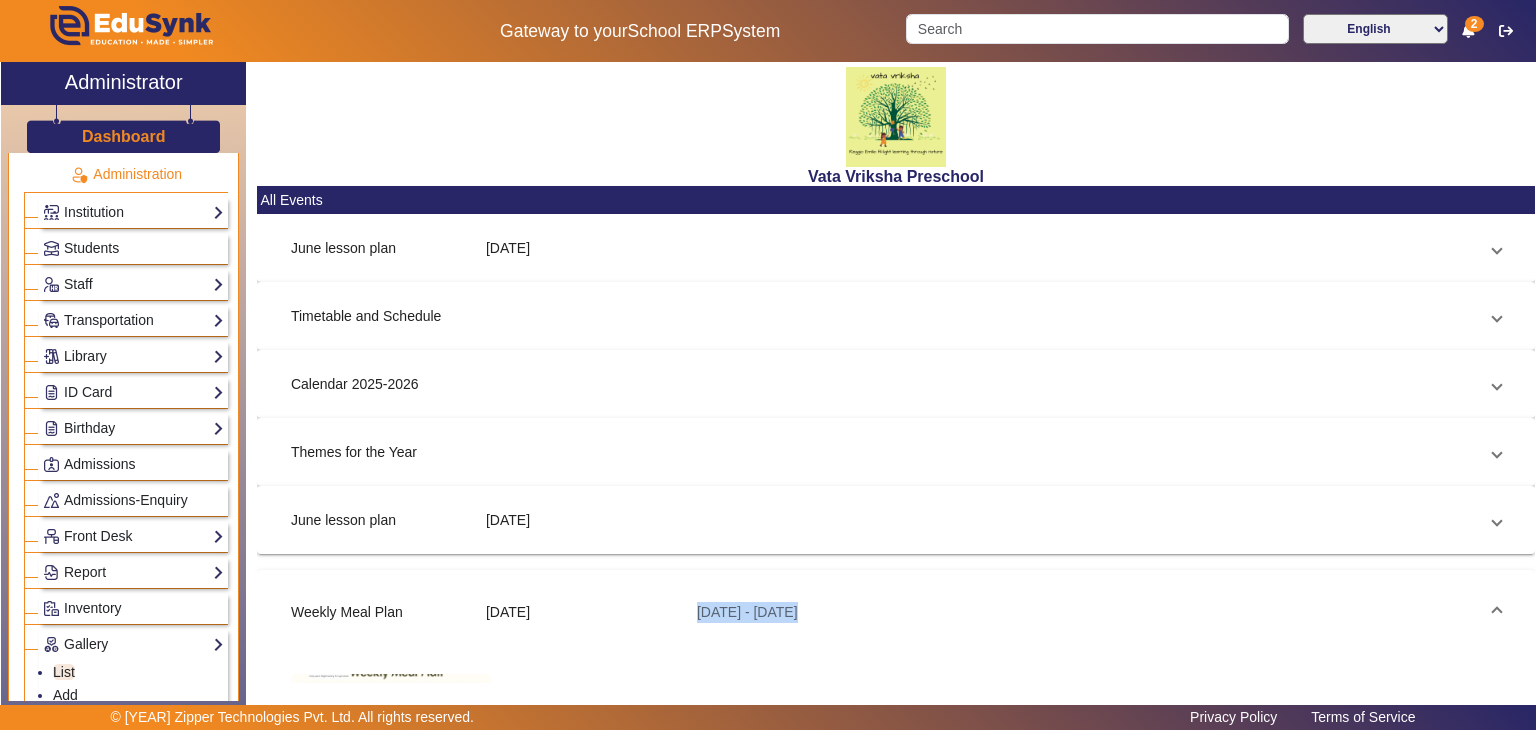 click on "Weekly Meal Plan 20 Jun 2025 23/06/25 - 27/06/26 thumb_up 1  Click here to edit" 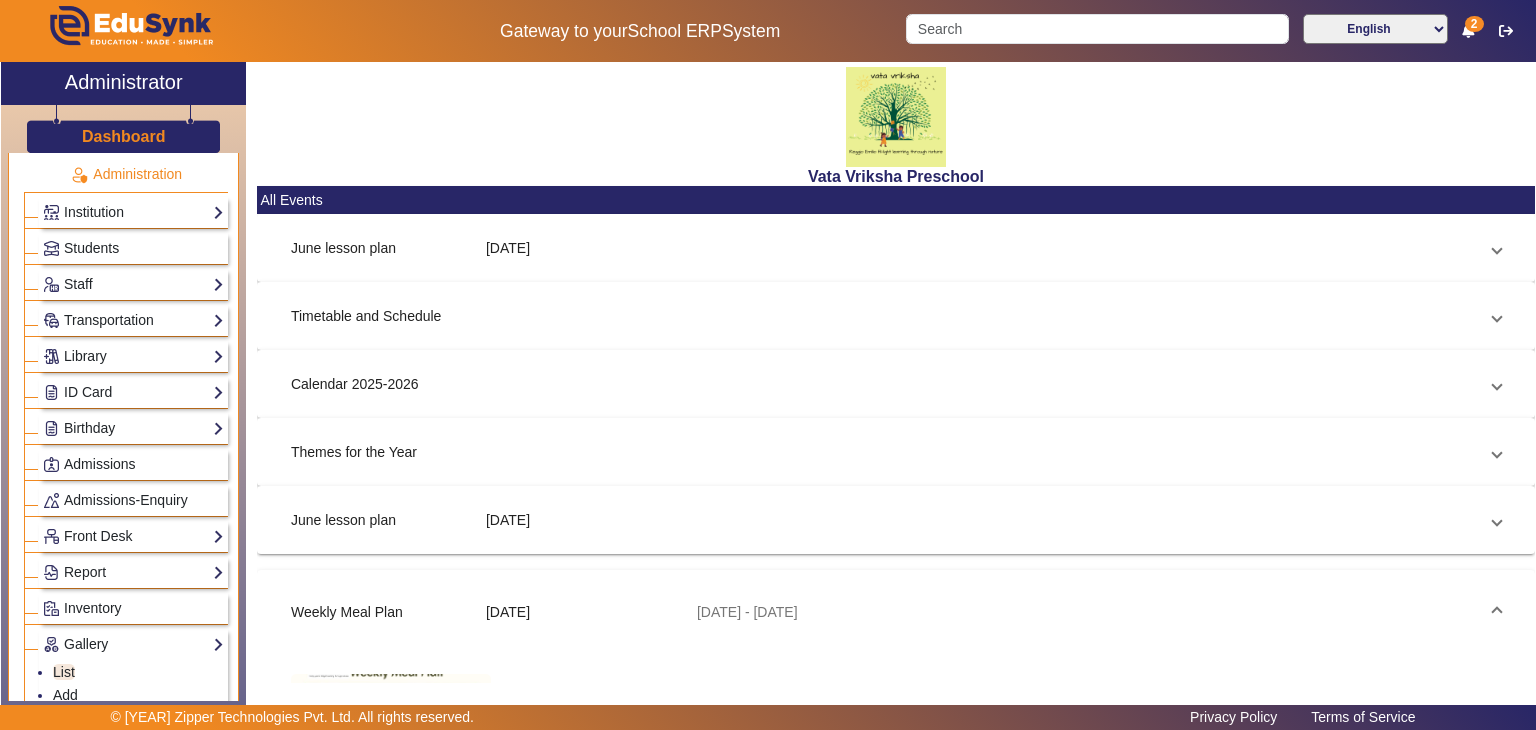 click on "[DD] [MONTH] [YYYY]" at bounding box center [583, 612] 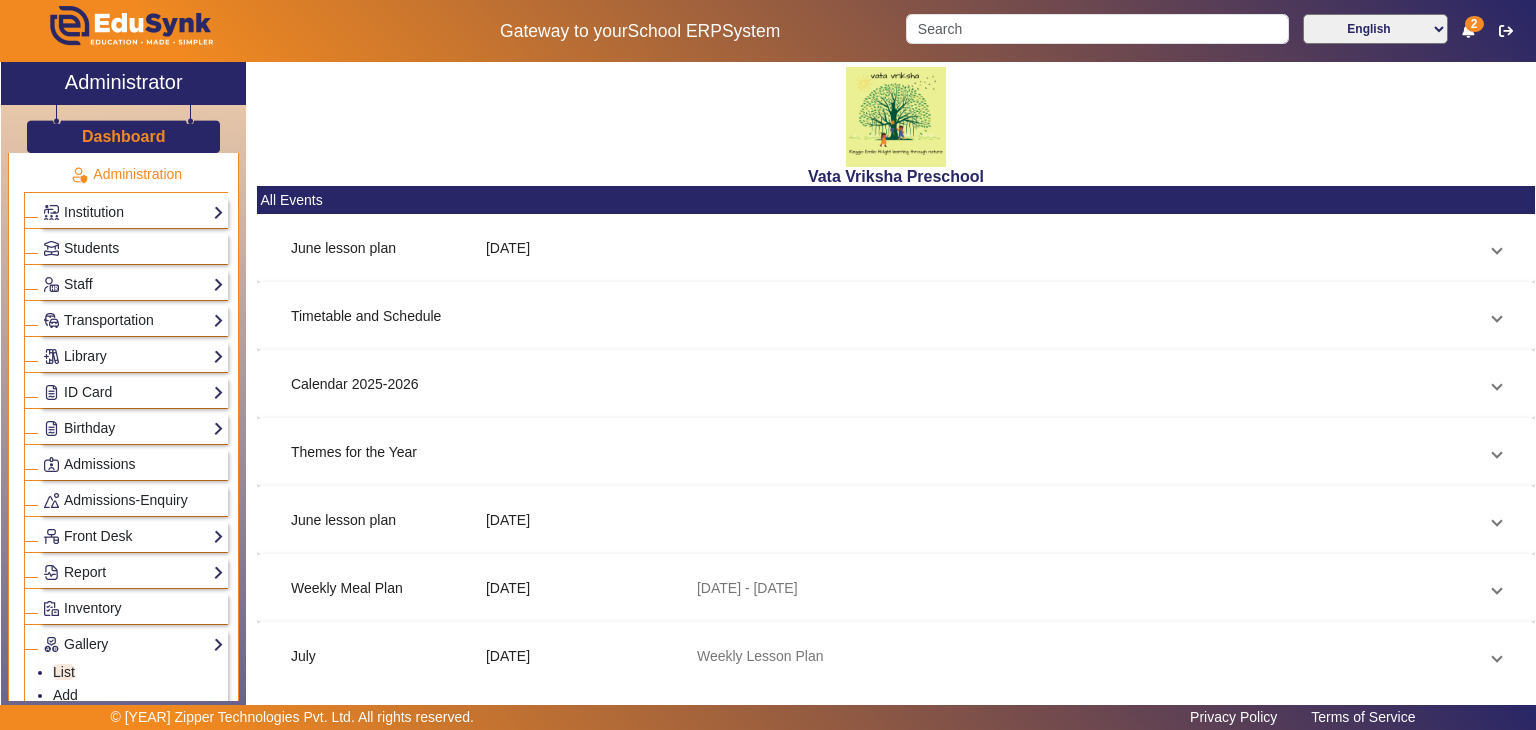 click on "Weekly Meal Plan" at bounding box center [388, 588] 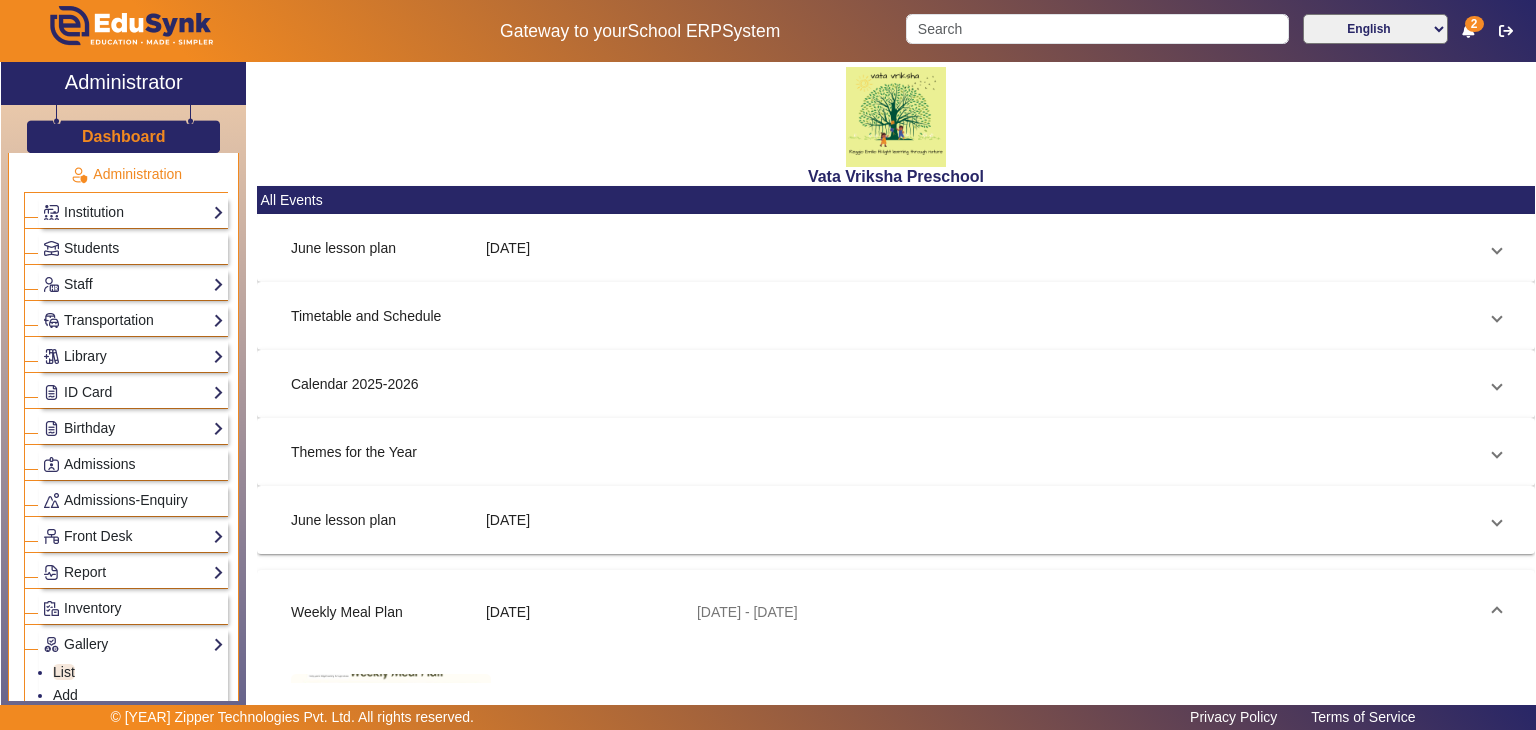 click on "Weekly Meal Plan [DD] [MONTH] [DD]/[MM]/[YY] - [DD]/[MM]/[YY]" at bounding box center (896, 612) 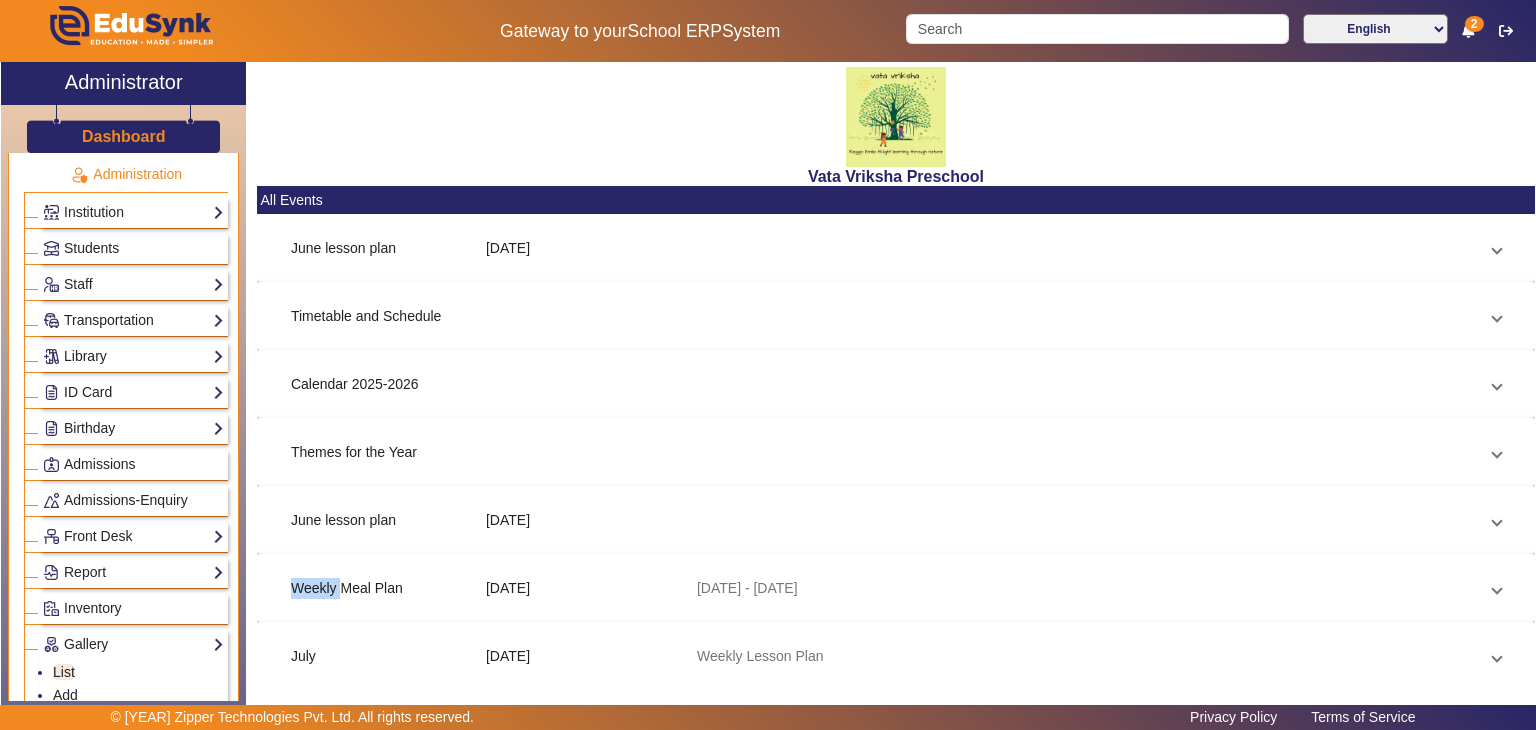click on "Weekly Meal Plan" at bounding box center [388, 588] 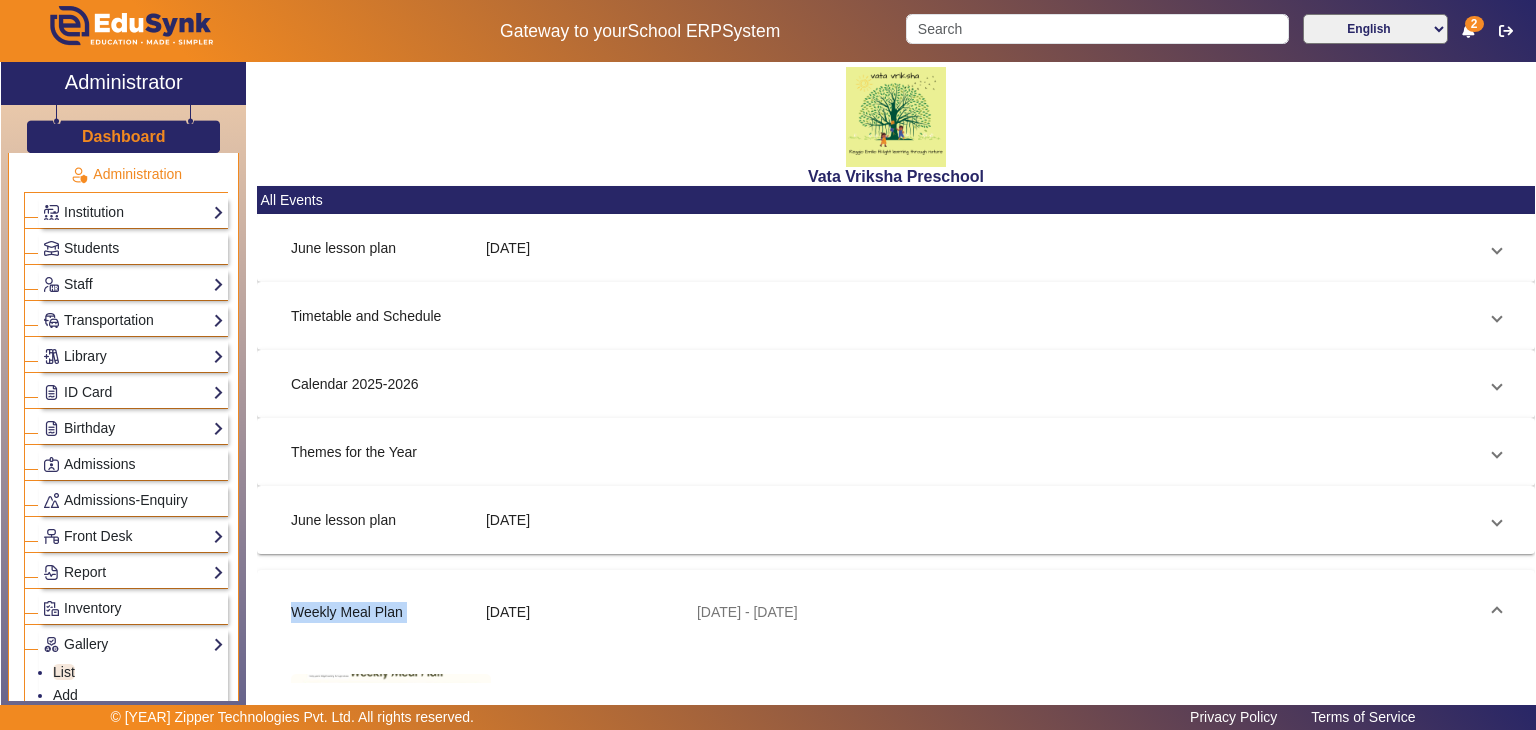 click on "Weekly Meal Plan [DD] [MONTH] [DD]/[MM]/[YY] - [DD]/[MM]/[YY]" at bounding box center (896, 612) 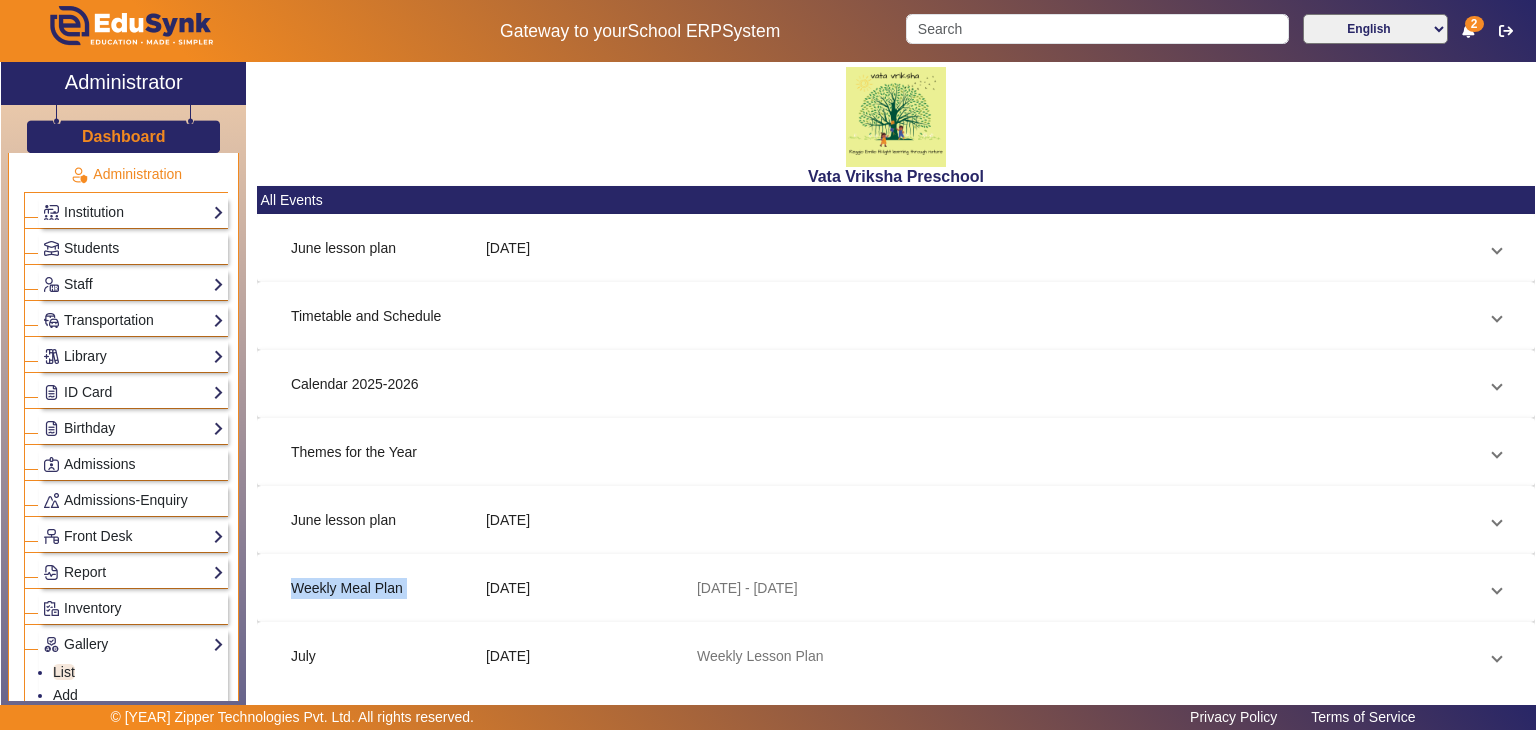 click on "Weekly Meal Plan" at bounding box center [388, 588] 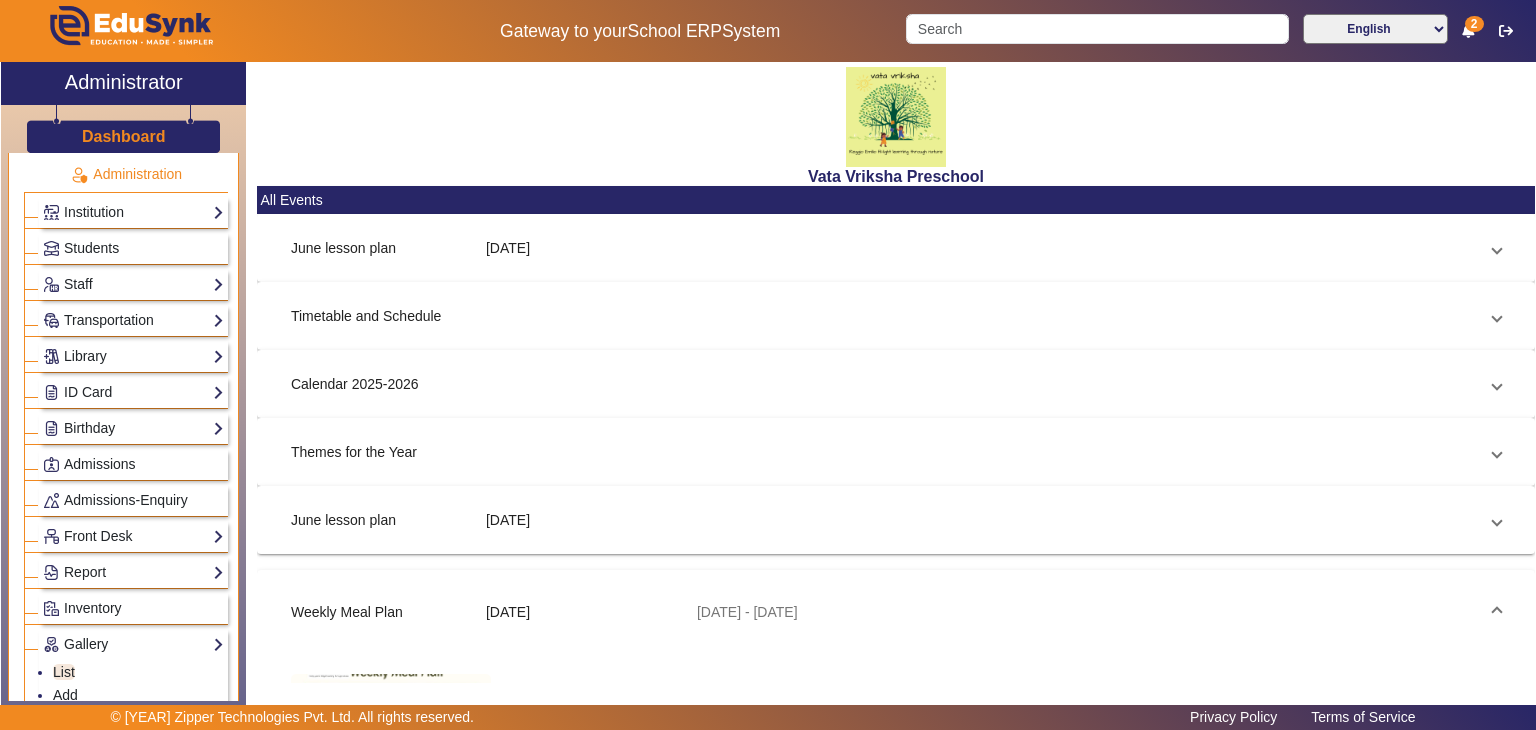 drag, startPoint x: 318, startPoint y: 593, endPoint x: 689, endPoint y: 591, distance: 371.0054 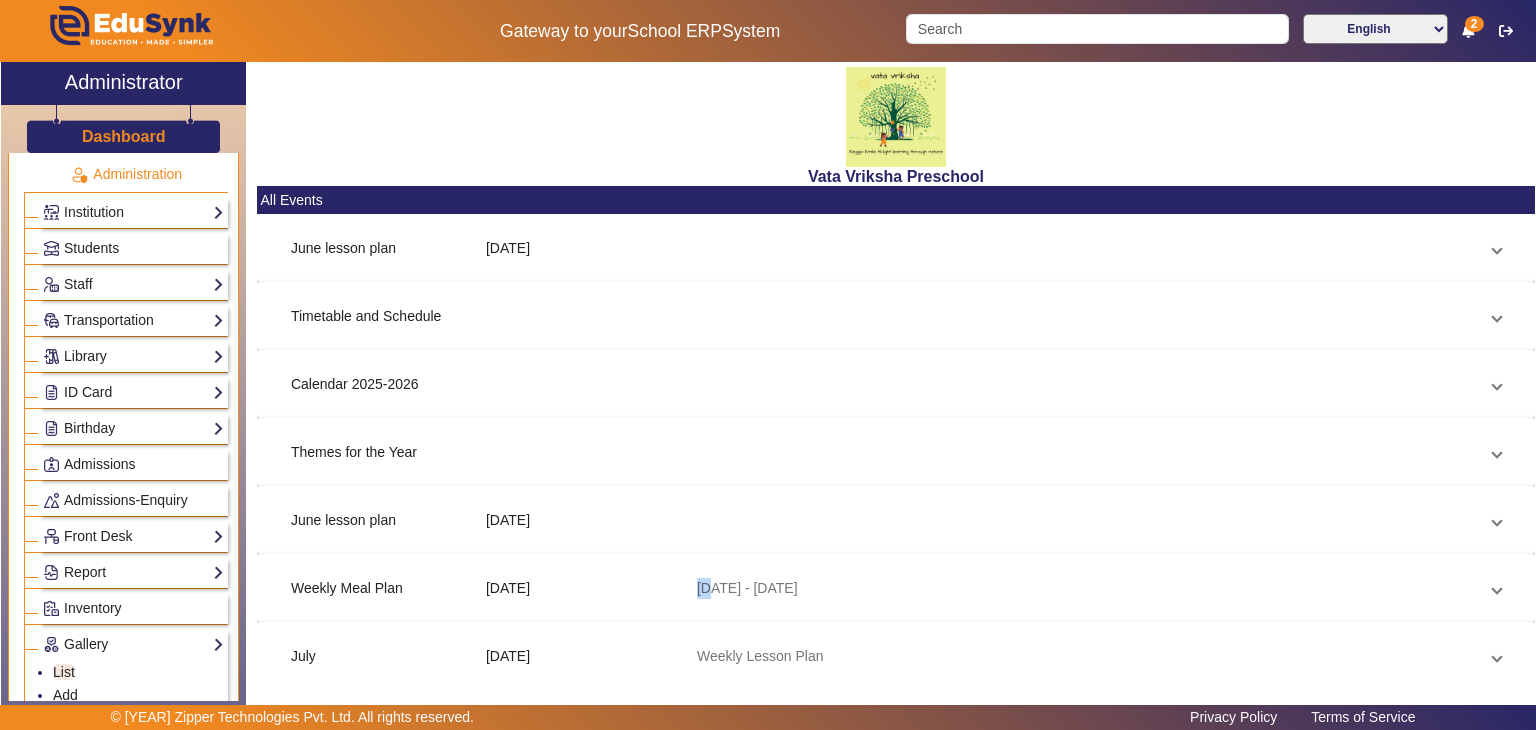 click on "Weekly Meal Plan [DD] [MONTH] [DD]/[MM]/[YY] - [DD]/[MM]/[YY]" at bounding box center [896, 588] 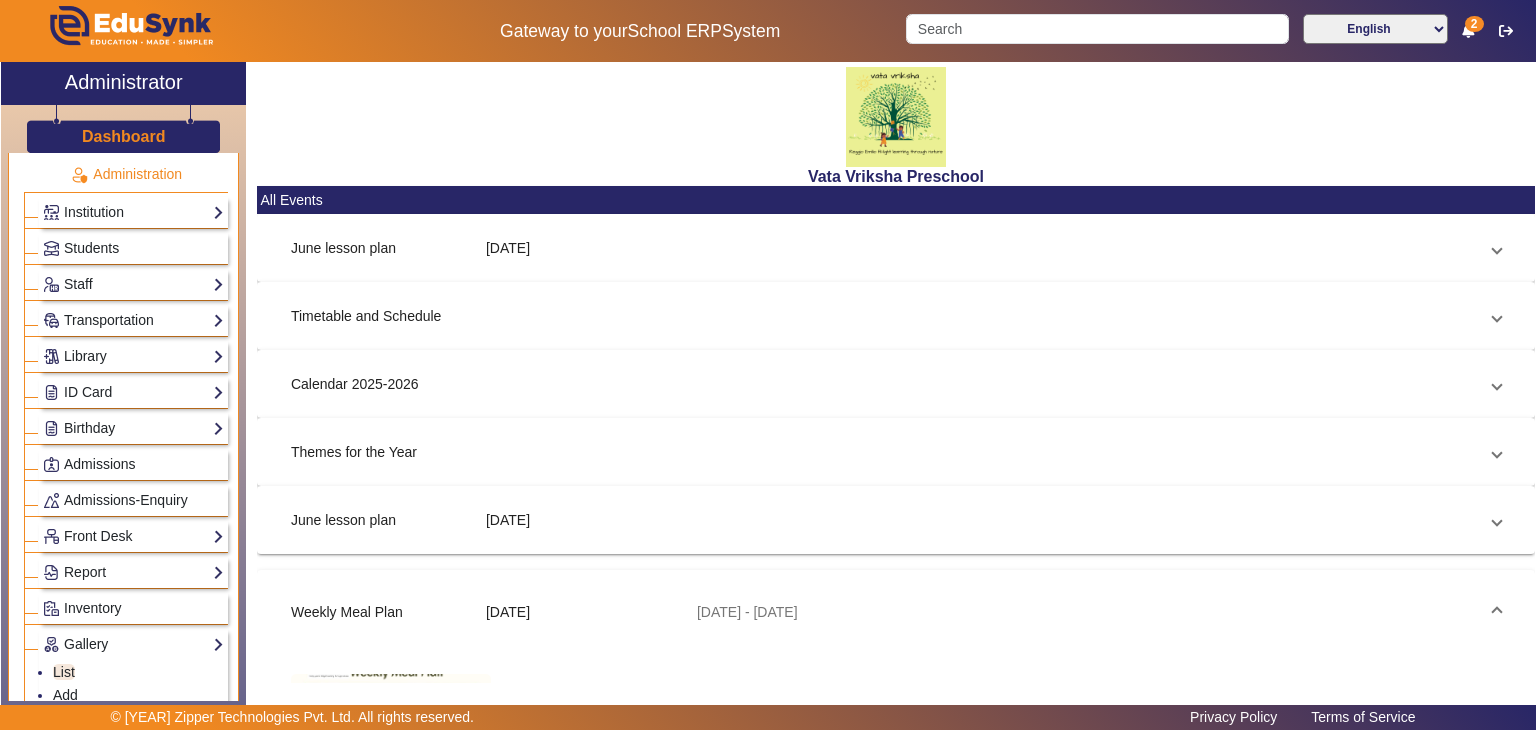 click on "Weekly Meal Plan" at bounding box center (388, 612) 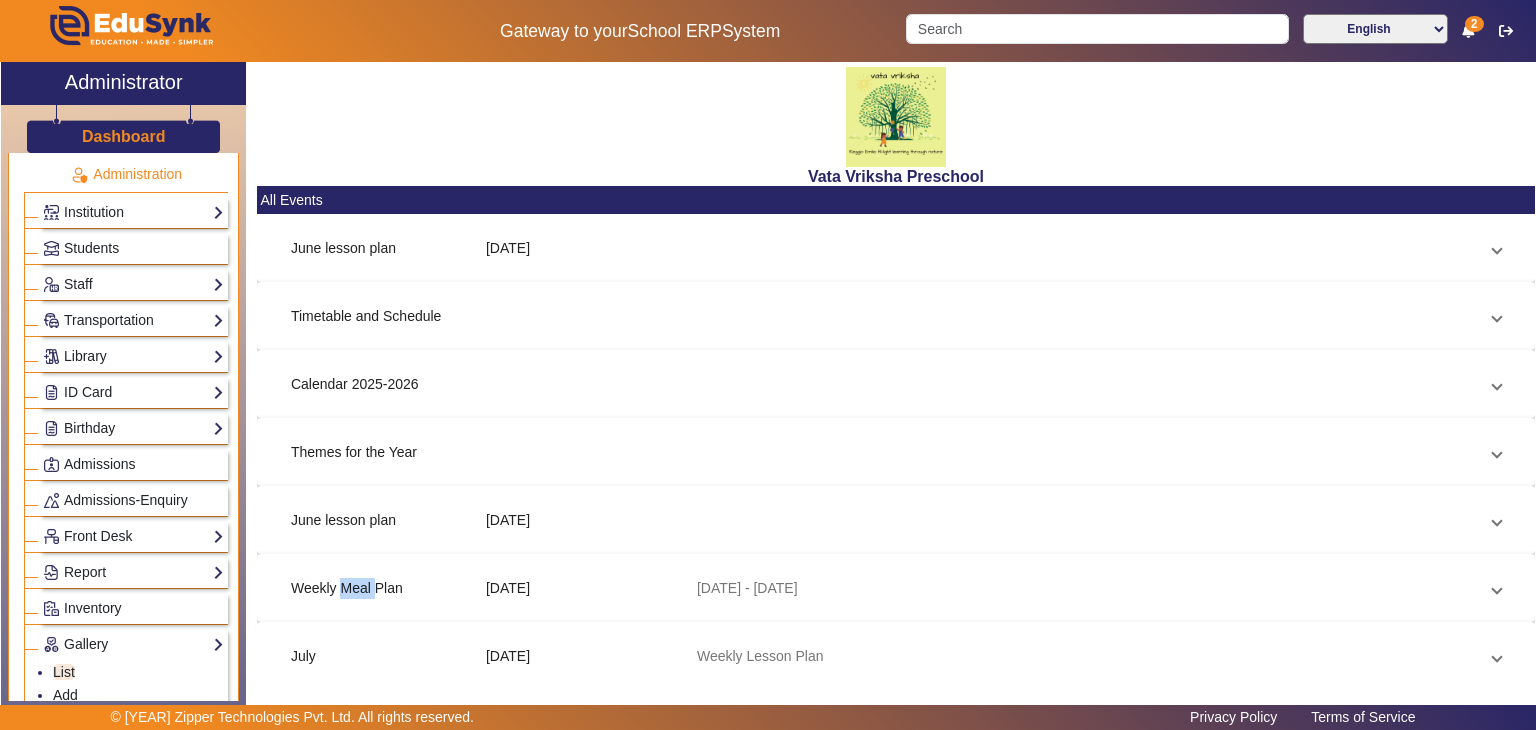 click on "Weekly Meal Plan [DD] [MONTH] [DD]/[MM]/[YY] - [DD]/[MM]/[YY]" at bounding box center (896, 588) 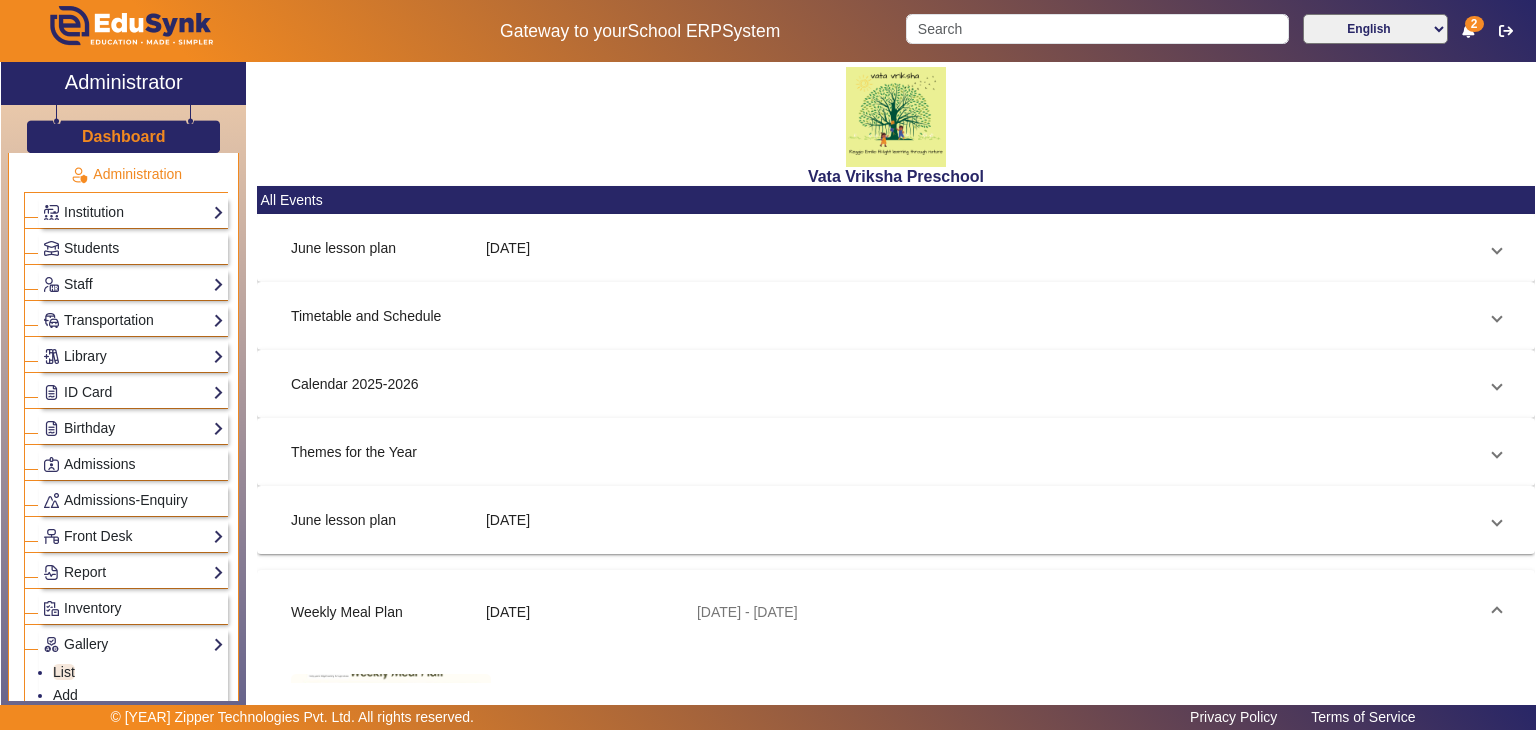 click on "Weekly Meal Plan" at bounding box center (388, 612) 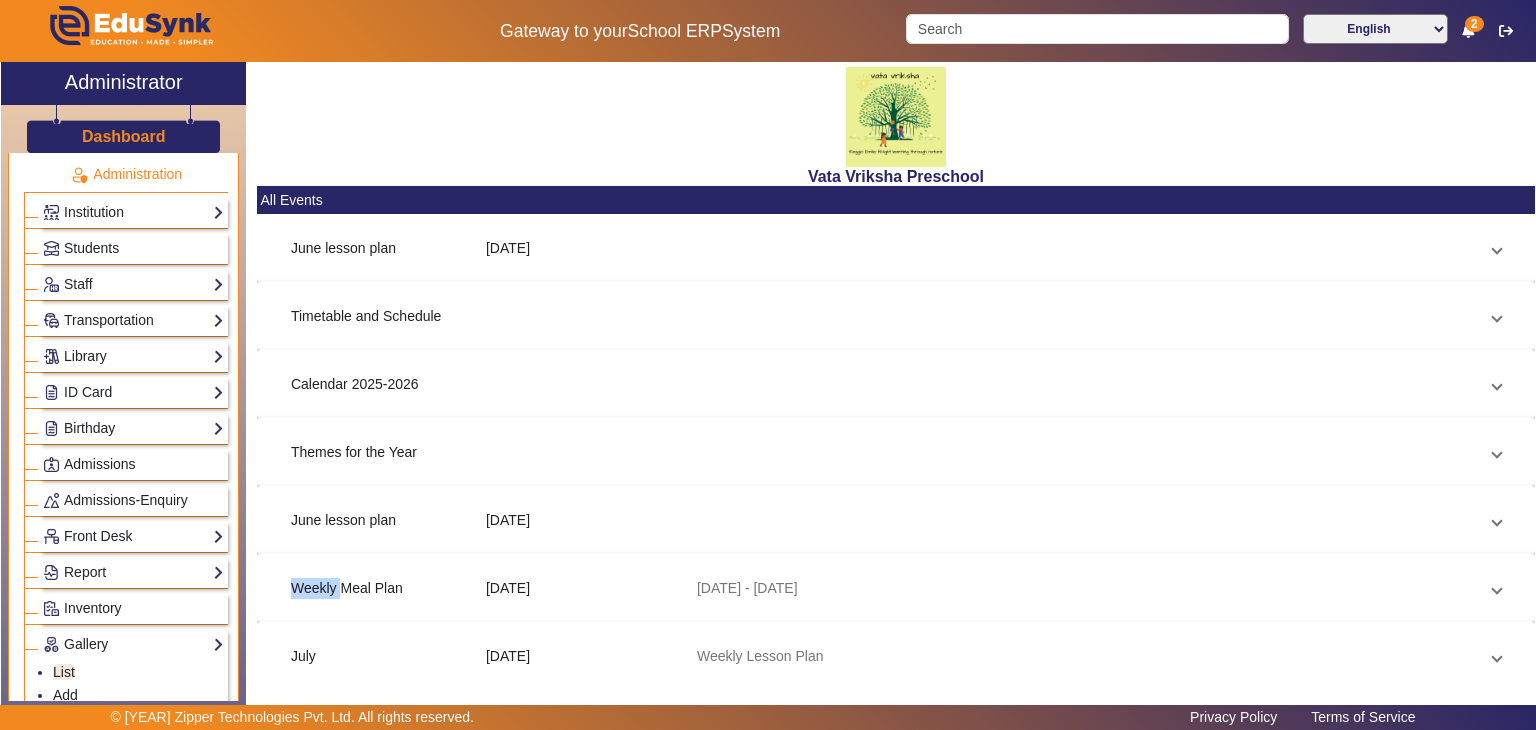 click on "Weekly Meal Plan [DD] [MONTH] [DD]/[MM]/[YY] - [DD]/[MM]/[YY]" at bounding box center (896, 588) 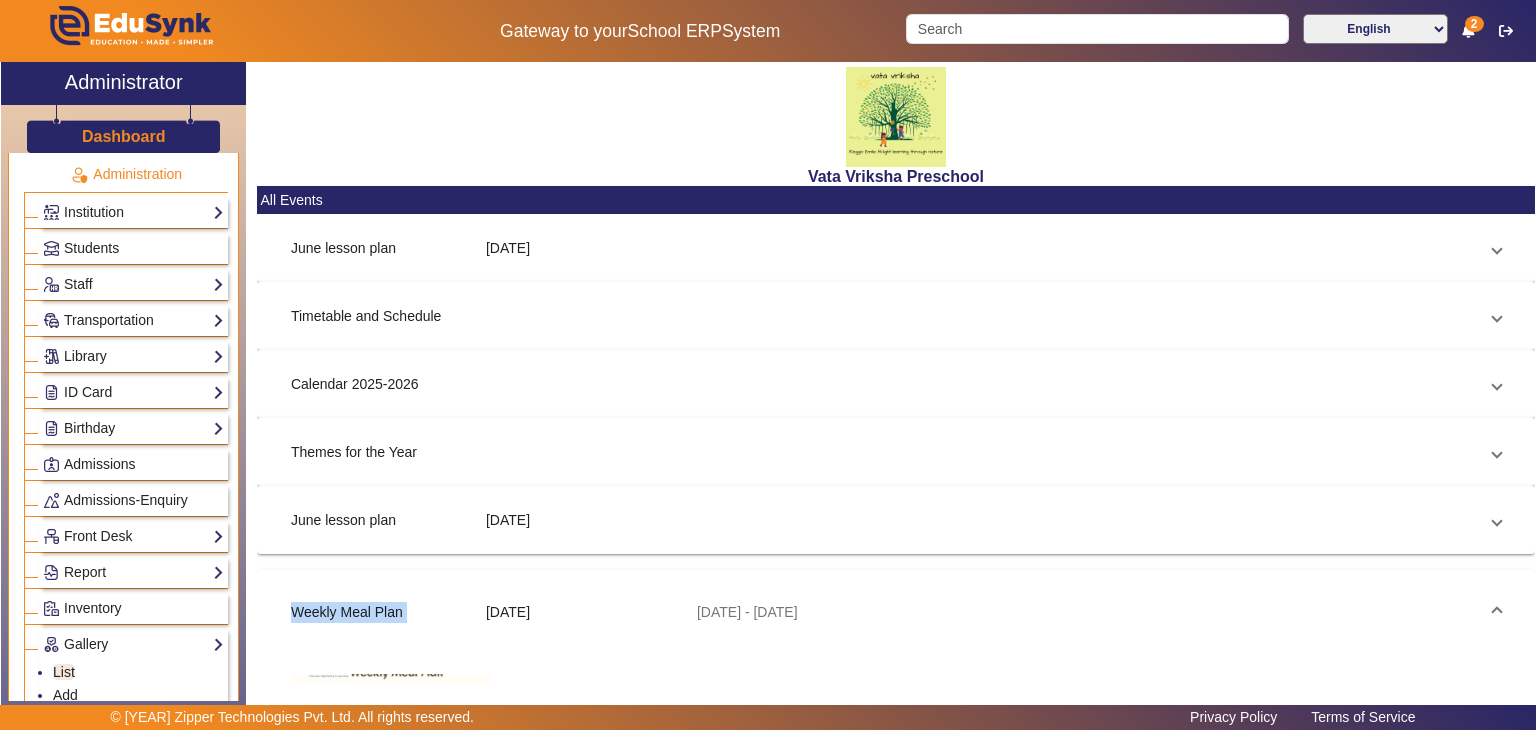 click on "Weekly Meal Plan" at bounding box center (388, 612) 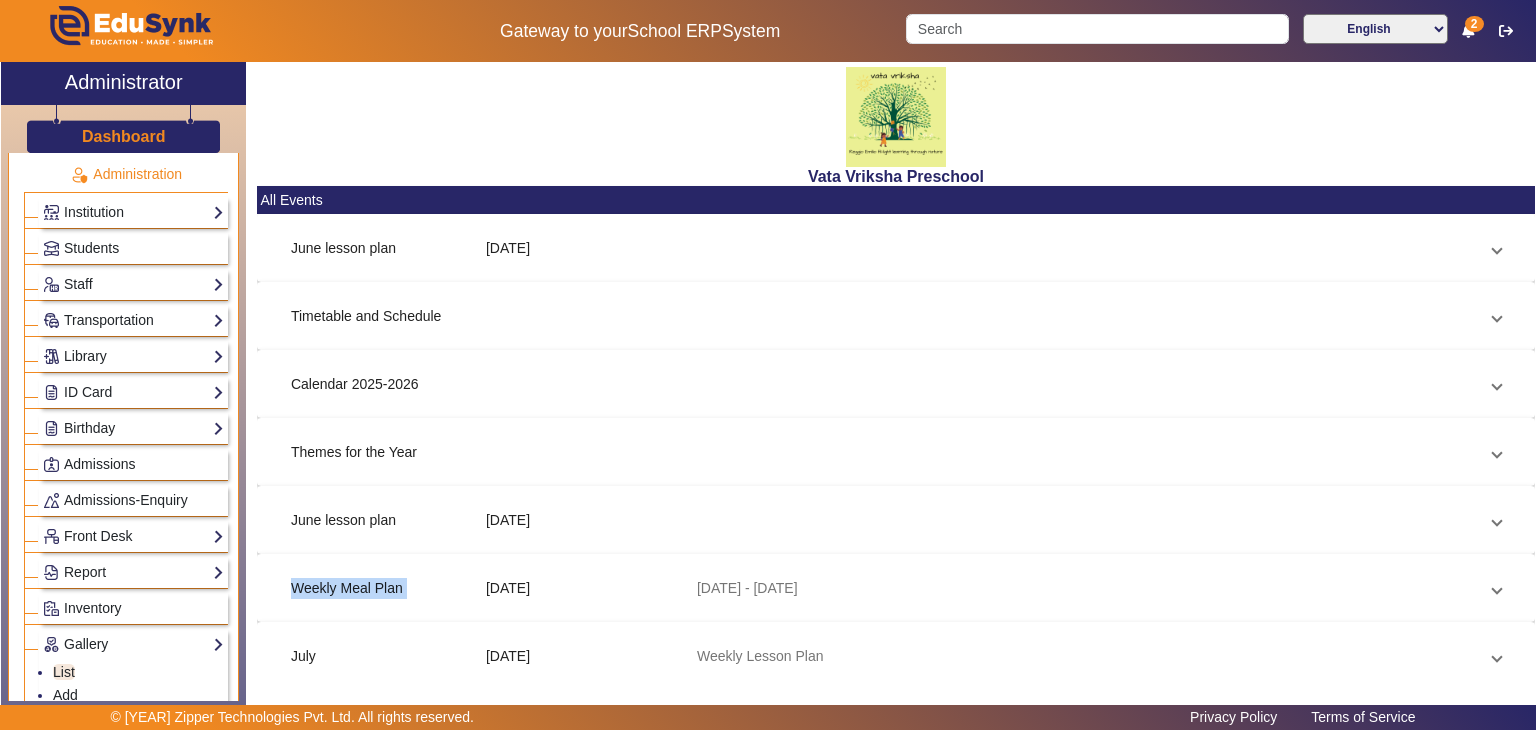 click on "Weekly Meal Plan [DD] [MONTH] [DD]/[MM]/[YY] - [DD]/[MM]/[YY]" at bounding box center [896, 588] 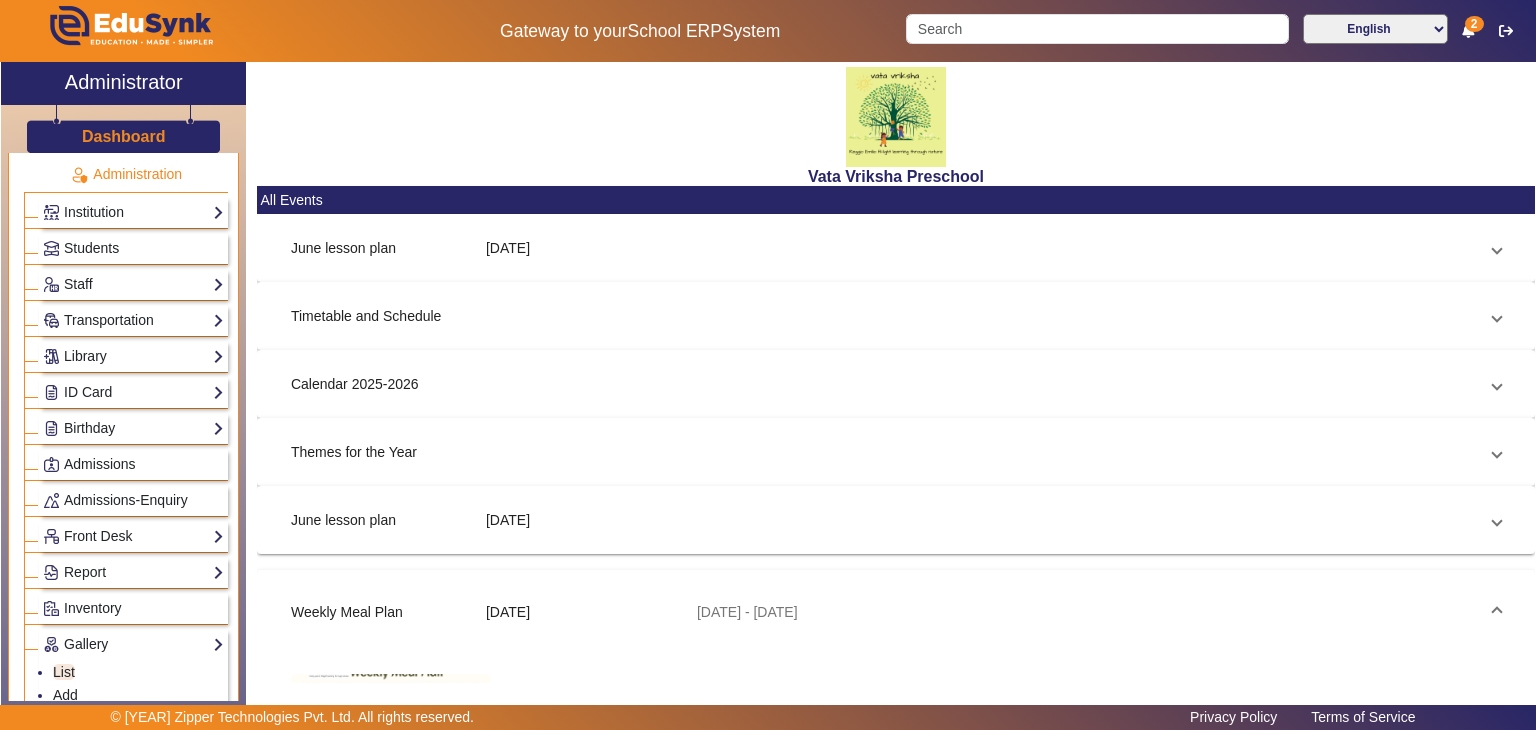 click on "Weekly Meal Plan" at bounding box center [388, 612] 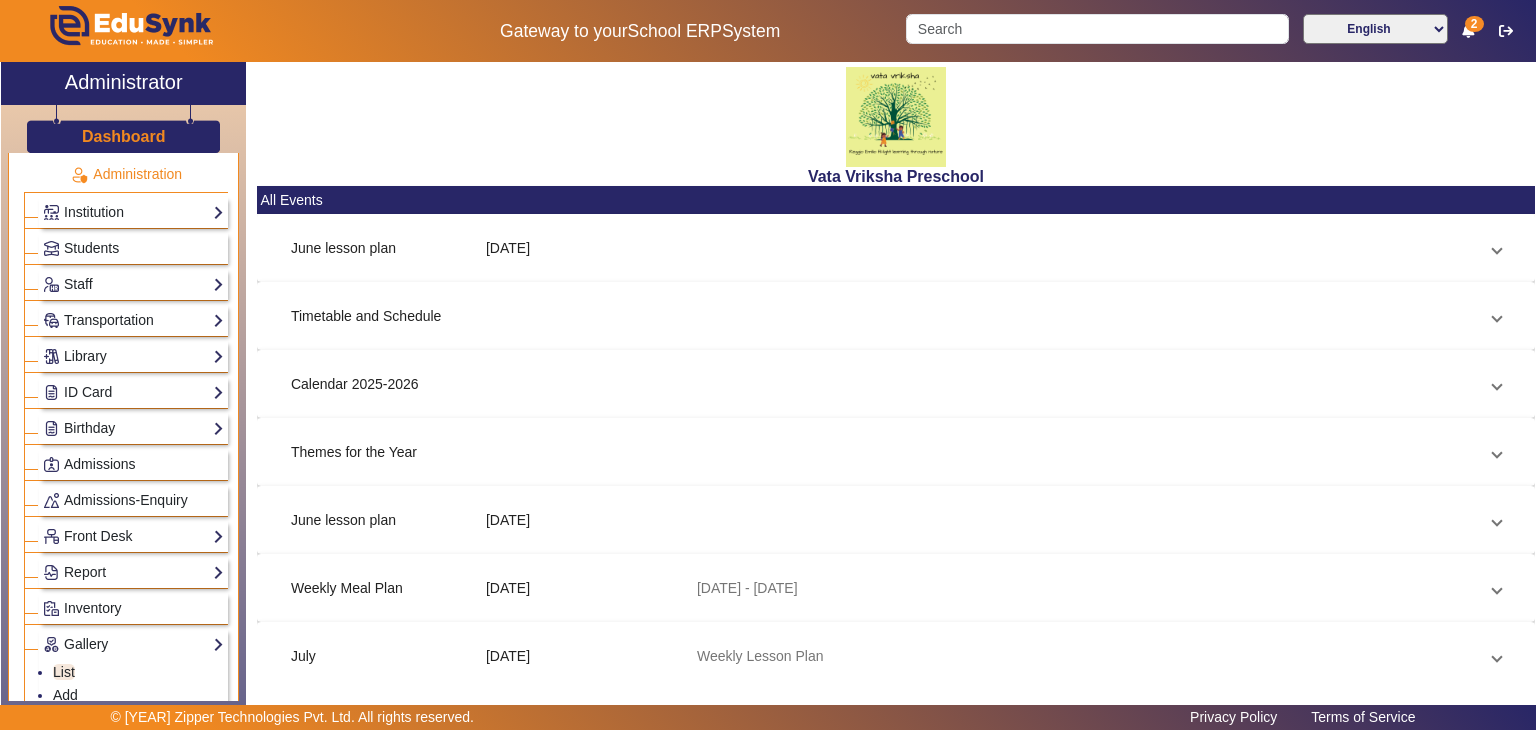 click on "July 3 Jul 2025 Weekly Lesson Plan Click here to edit" 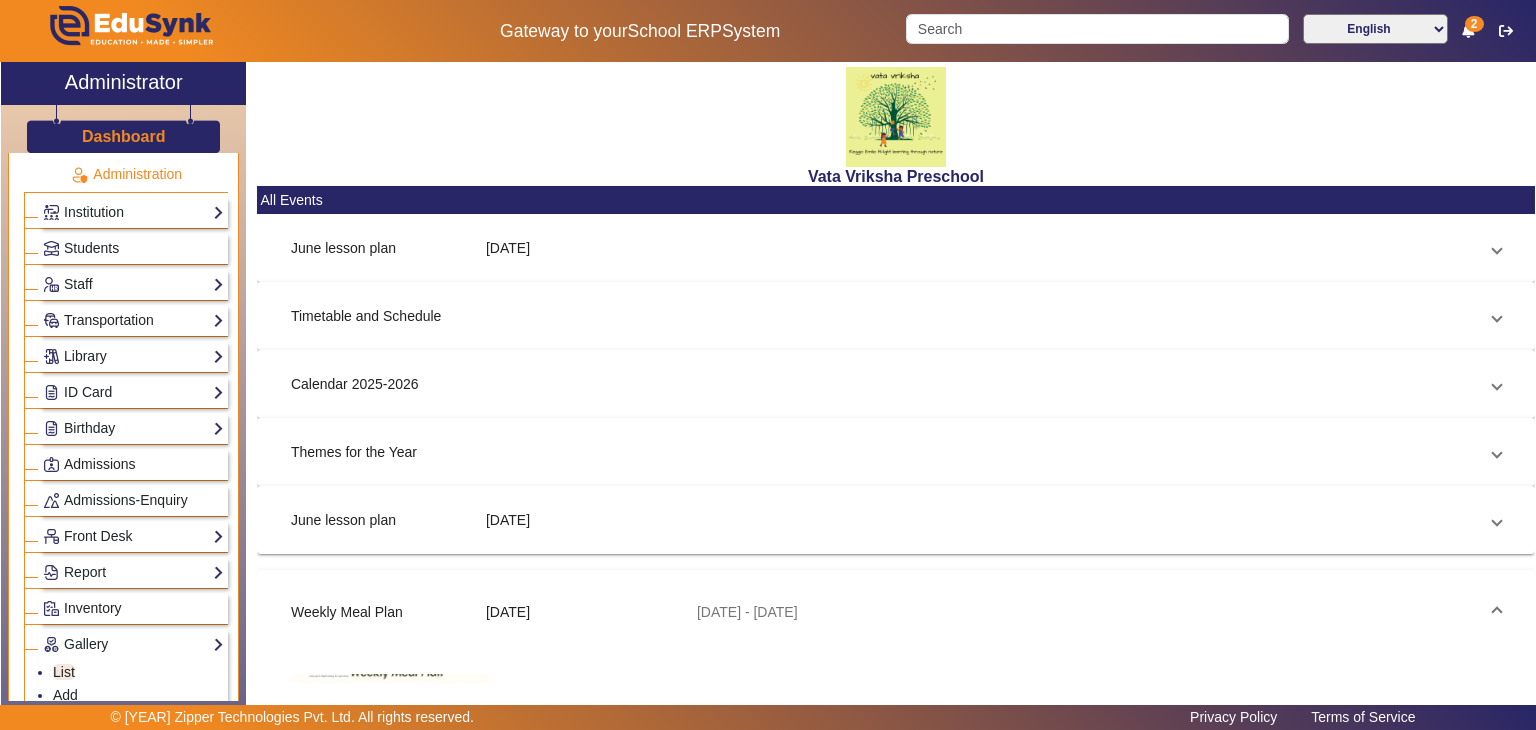 click on "Weekly Meal Plan" at bounding box center (388, 612) 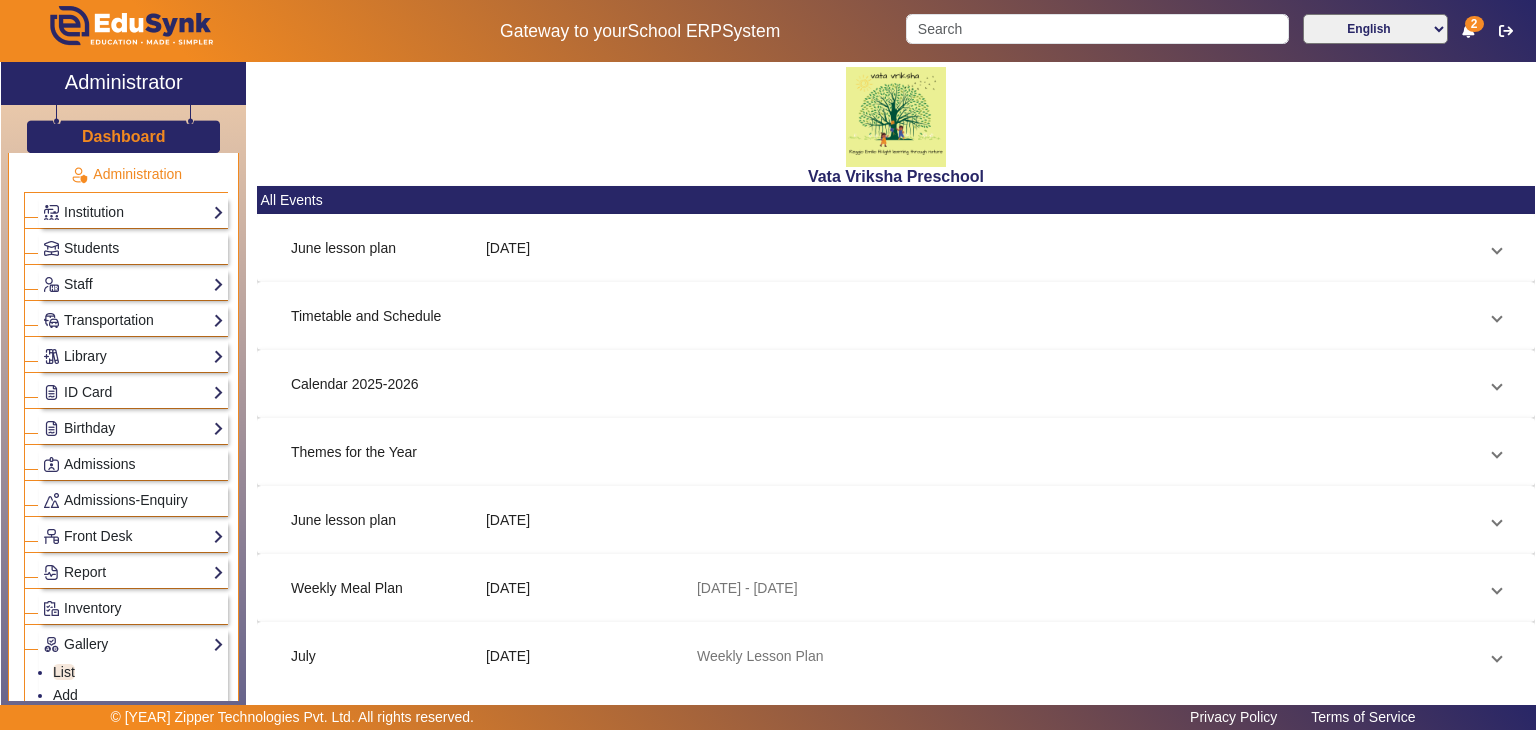 click on "Weekly Meal Plan" at bounding box center [388, 588] 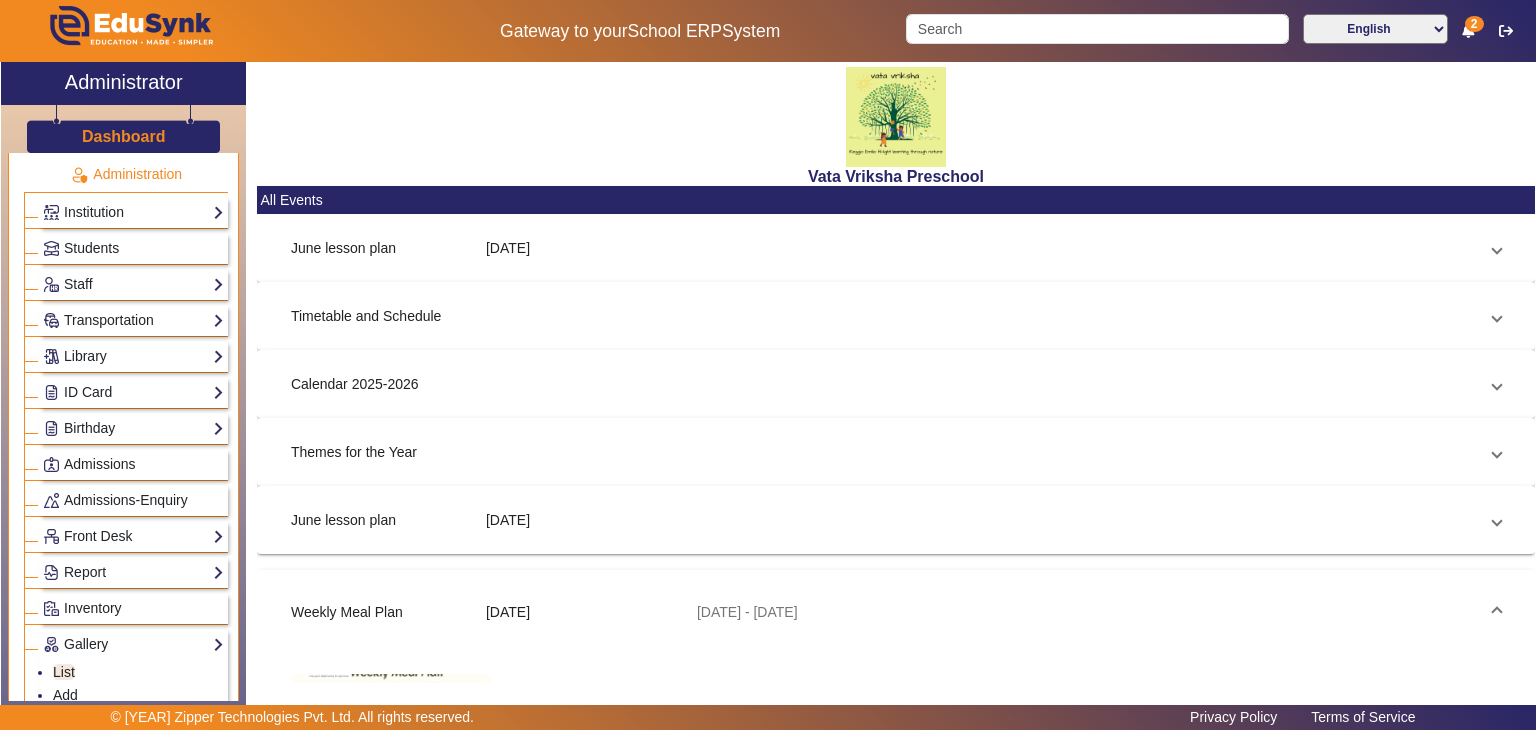 click on "Weekly Meal Plan [DD] [MONTH] [DD]/[MM]/[YY] - [DD]/[MM]/[YY]" at bounding box center [896, 612] 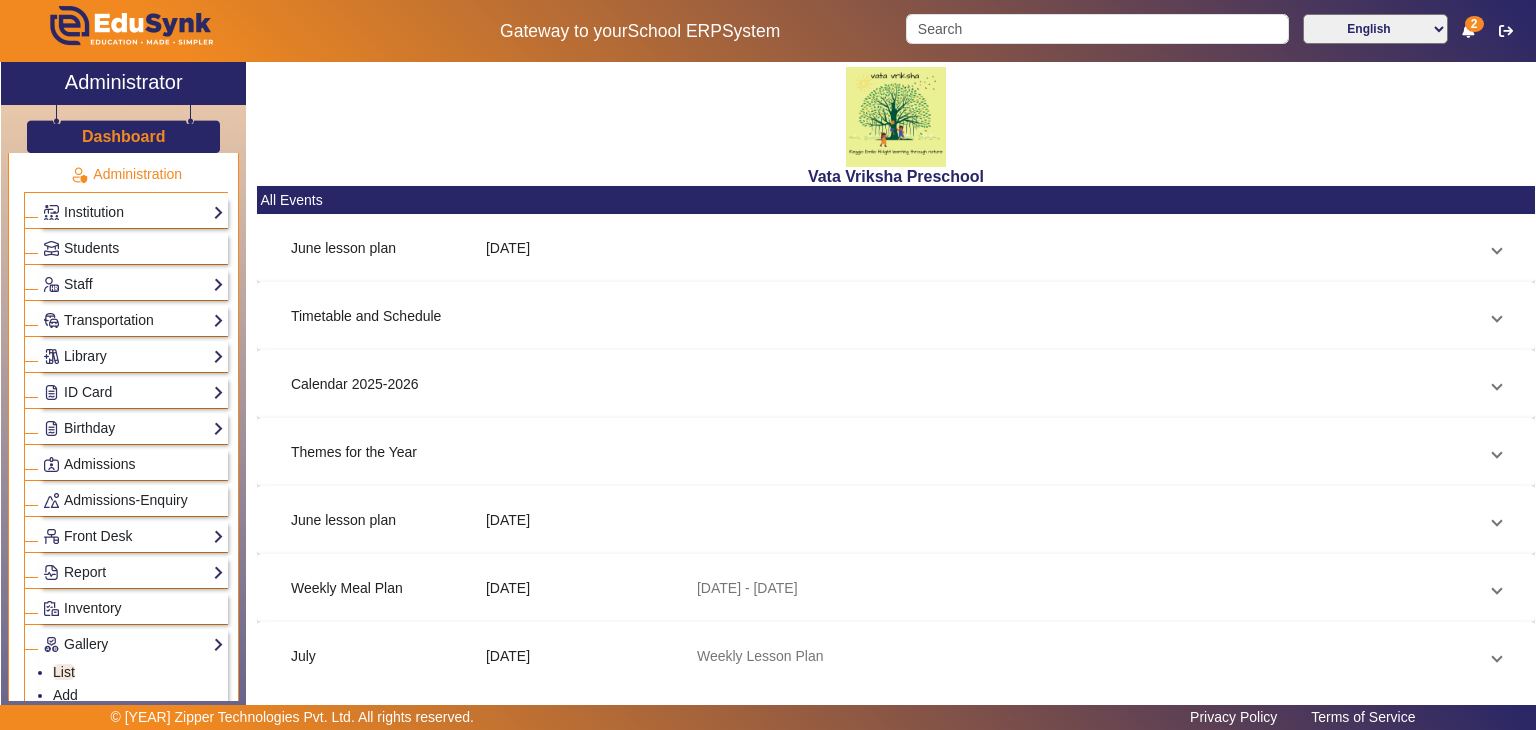 click on "Weekly Meal Plan" at bounding box center [388, 588] 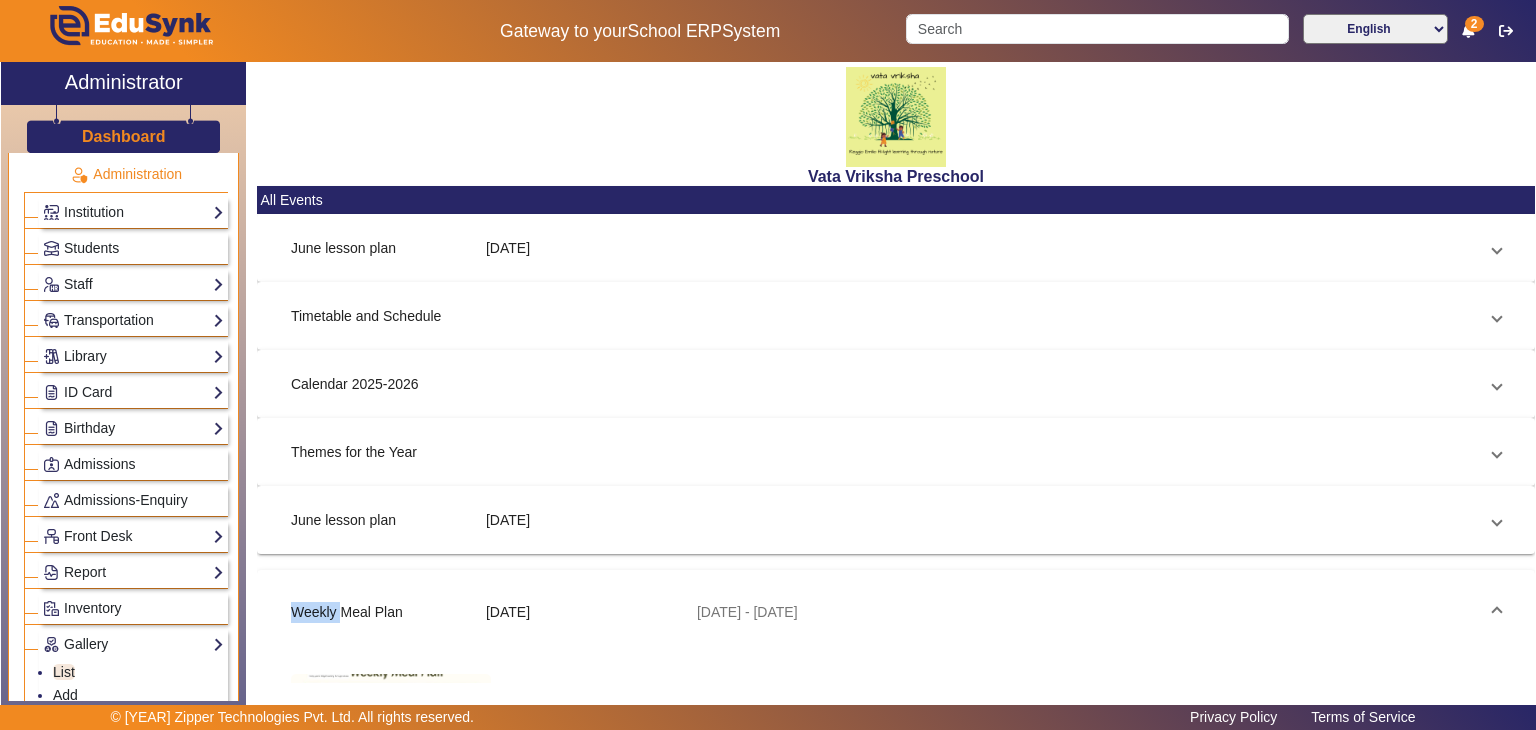 click on "Weekly Meal Plan [DD] [MONTH] [DD]/[MM]/[YY] - [DD]/[MM]/[YY]" at bounding box center [896, 612] 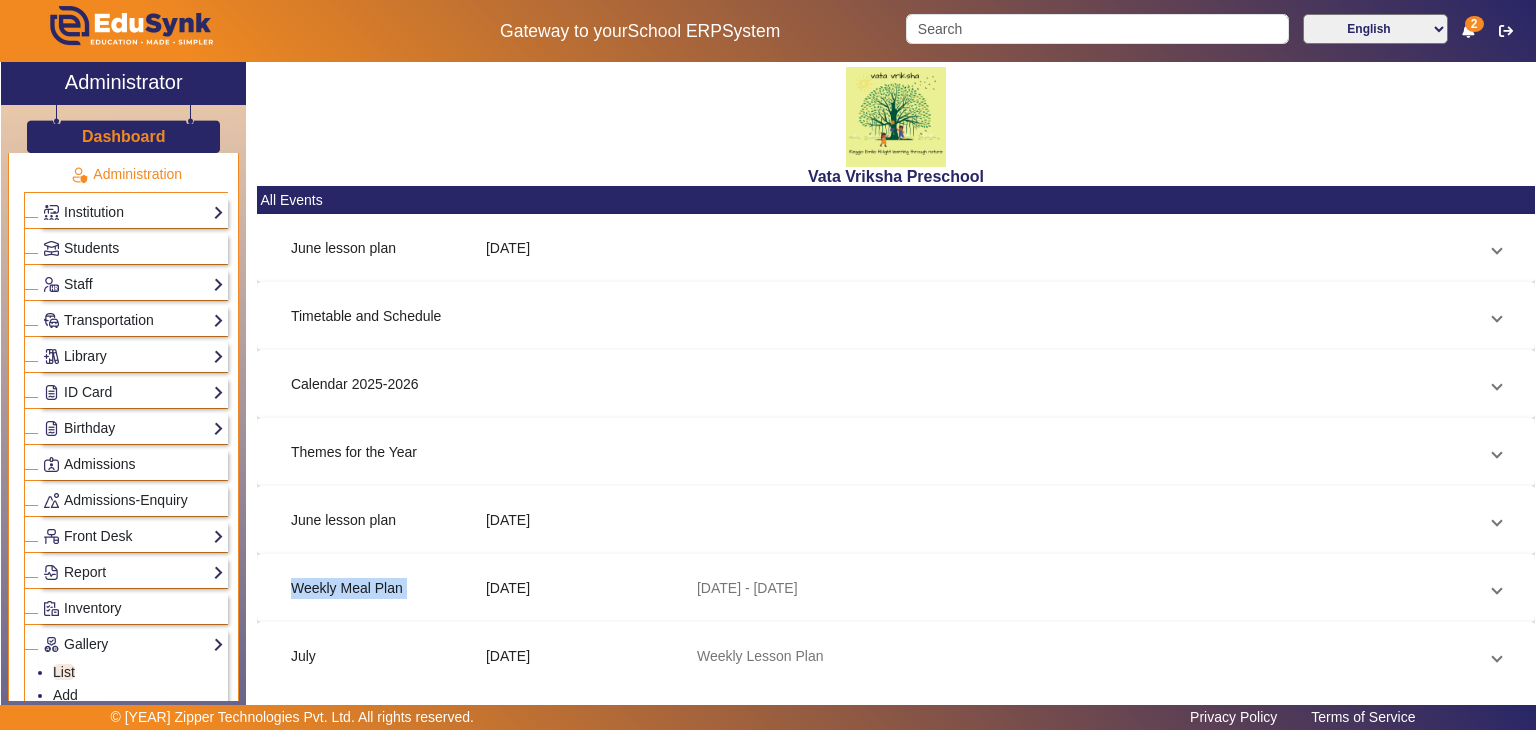 click on "Weekly Meal Plan" at bounding box center [388, 588] 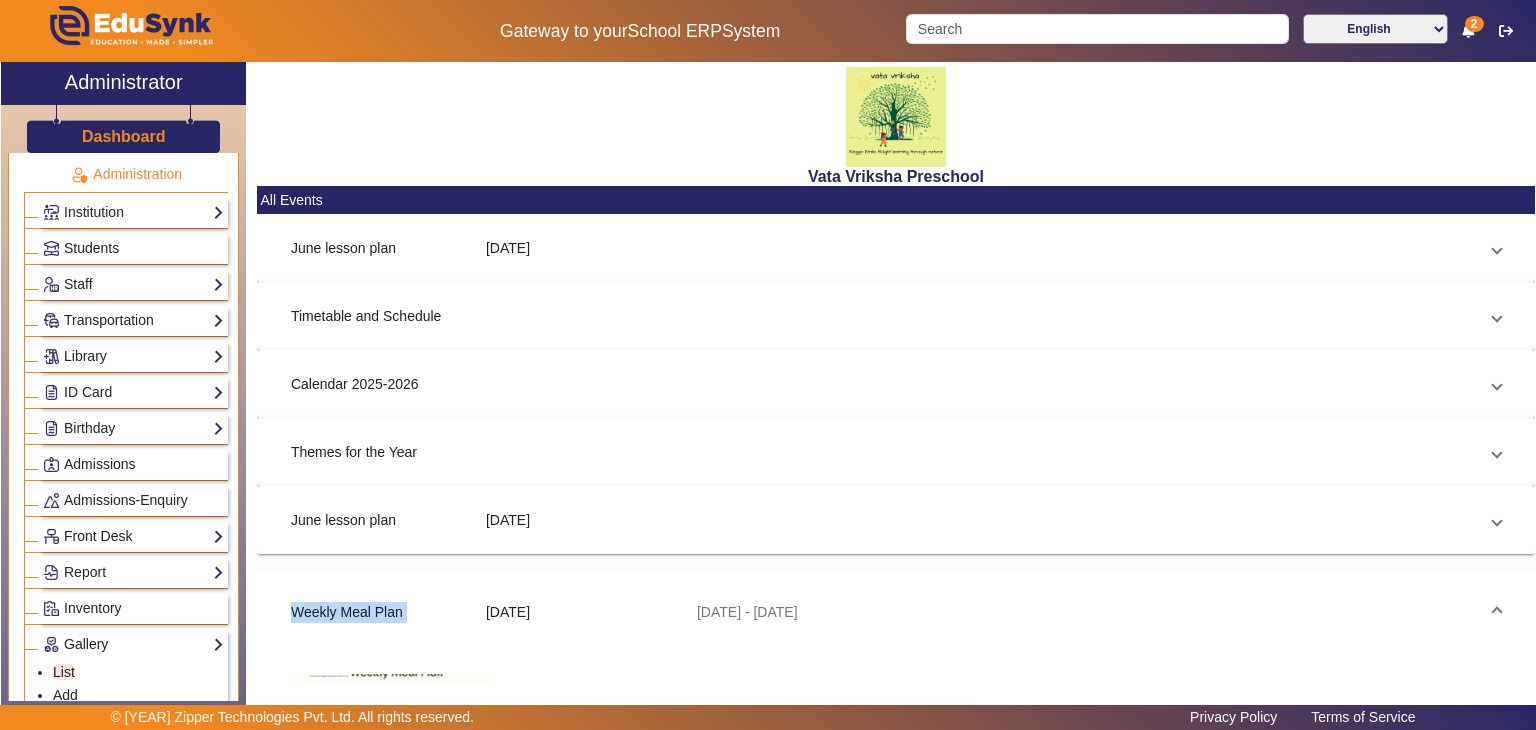 click on "Weekly Meal Plan [DD] [MONTH] [DD]/[MM]/[YY] - [DD]/[MM]/[YY]" at bounding box center [896, 612] 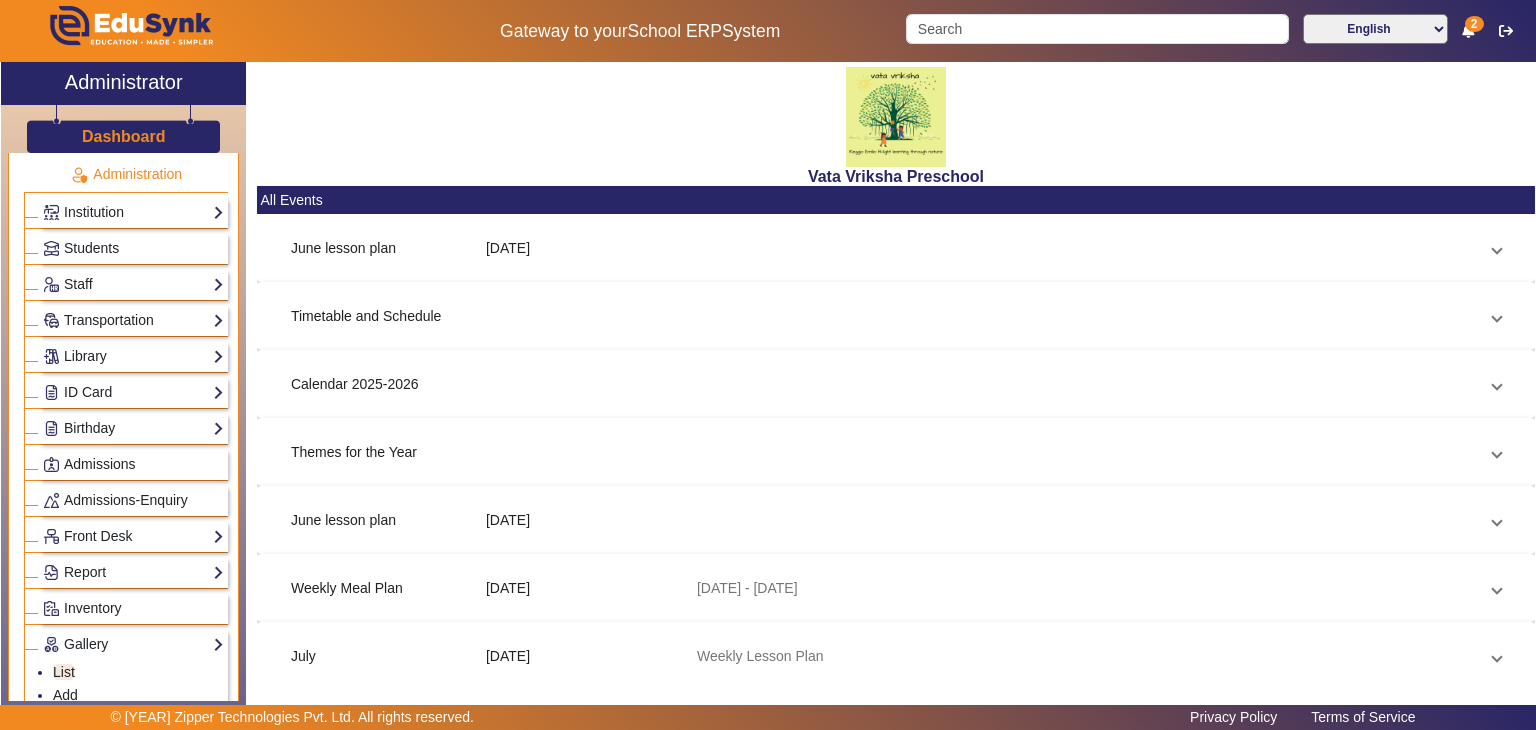 click on "Weekly Meal Plan" at bounding box center [388, 588] 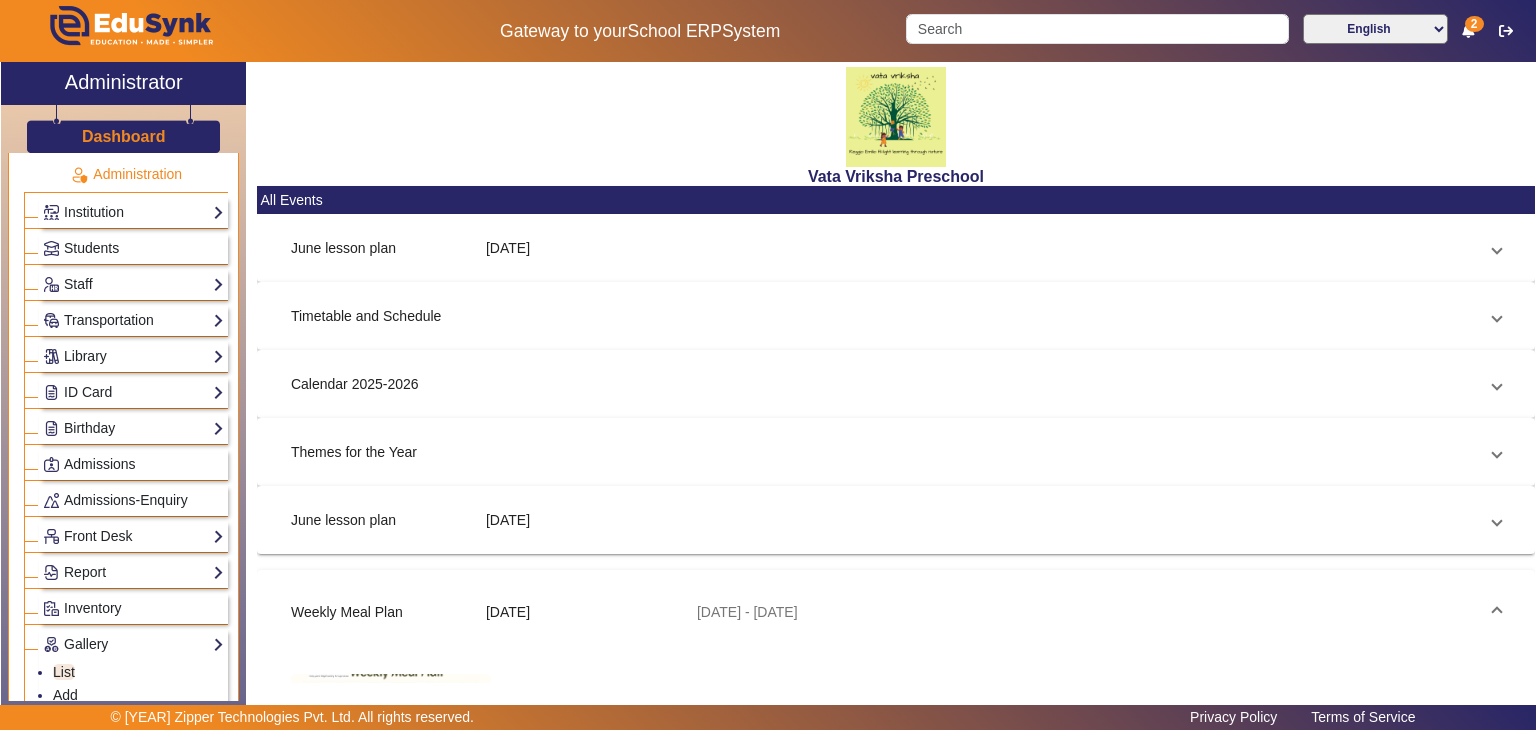 click on "Weekly Meal Plan" at bounding box center (388, 612) 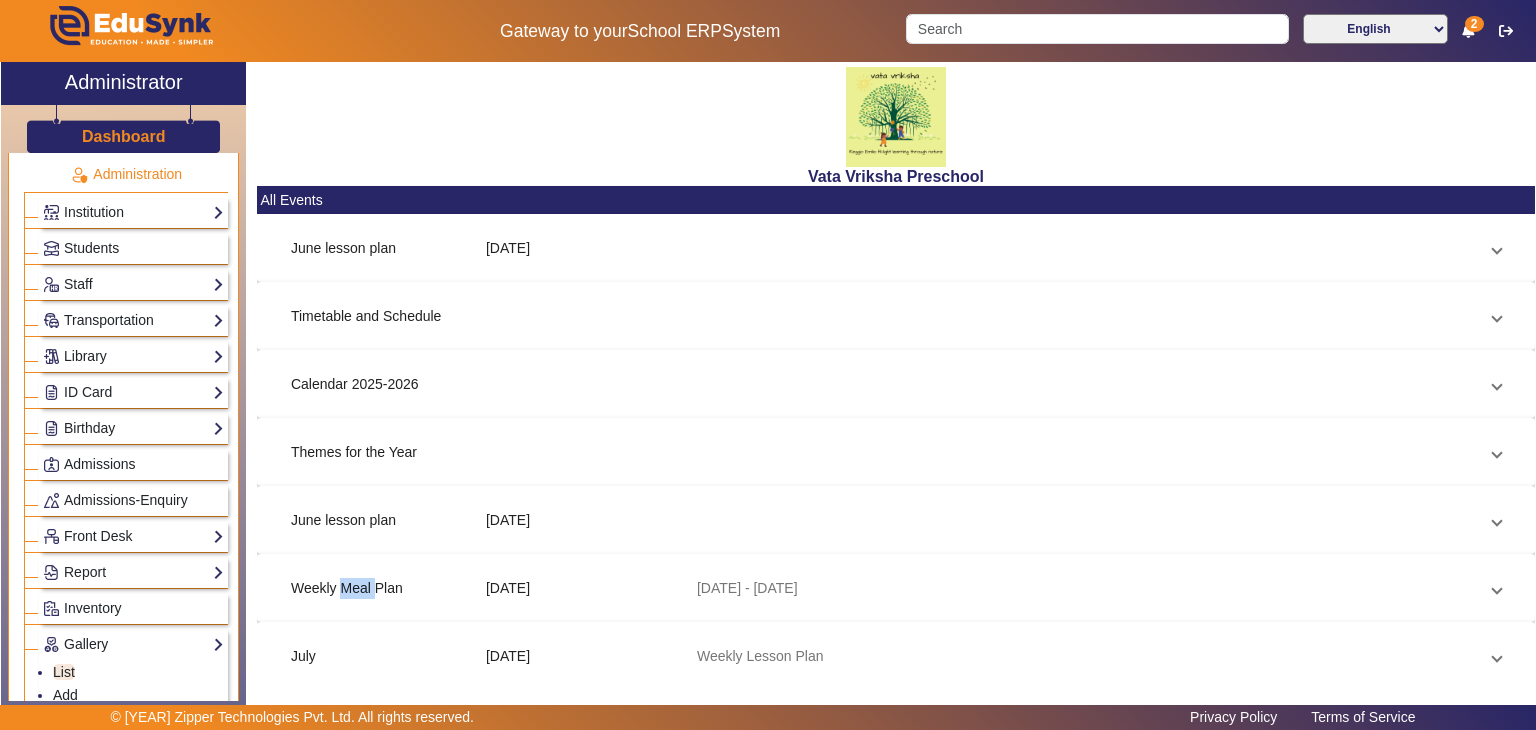 click on "Weekly Meal Plan [DD] [MONTH] [DD]/[MM]/[YY] - [DD]/[MM]/[YY]" at bounding box center (896, 588) 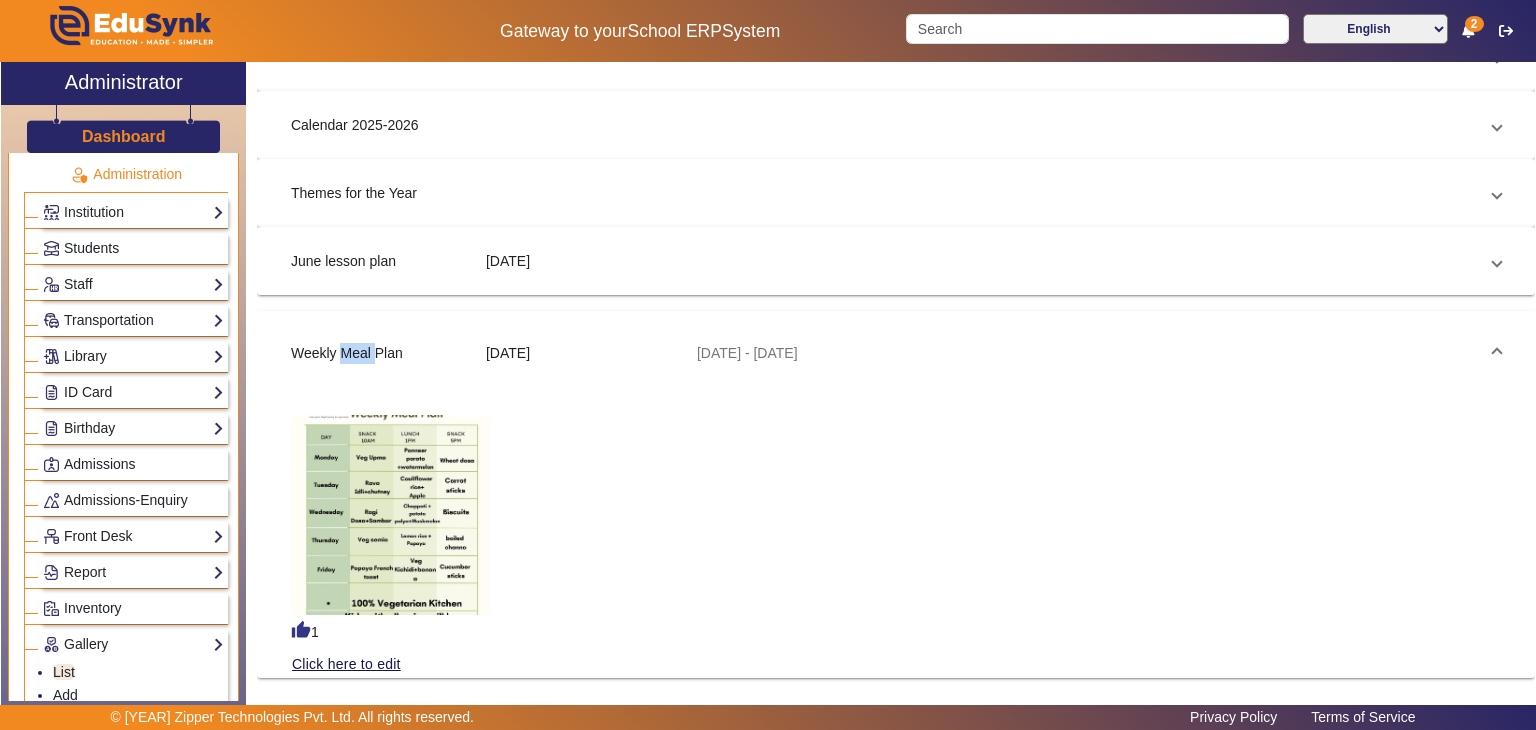 scroll, scrollTop: 260, scrollLeft: 0, axis: vertical 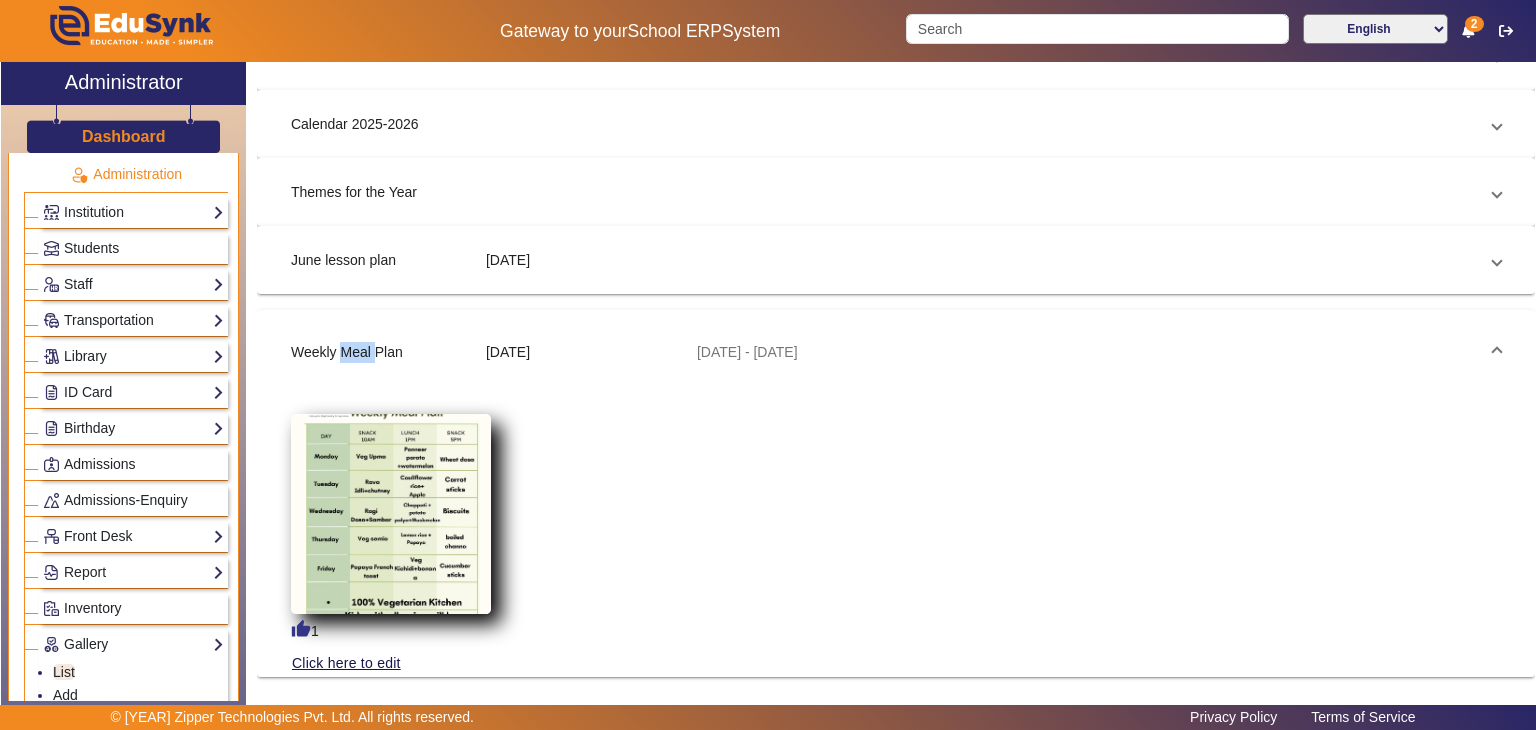 click at bounding box center (391, 514) 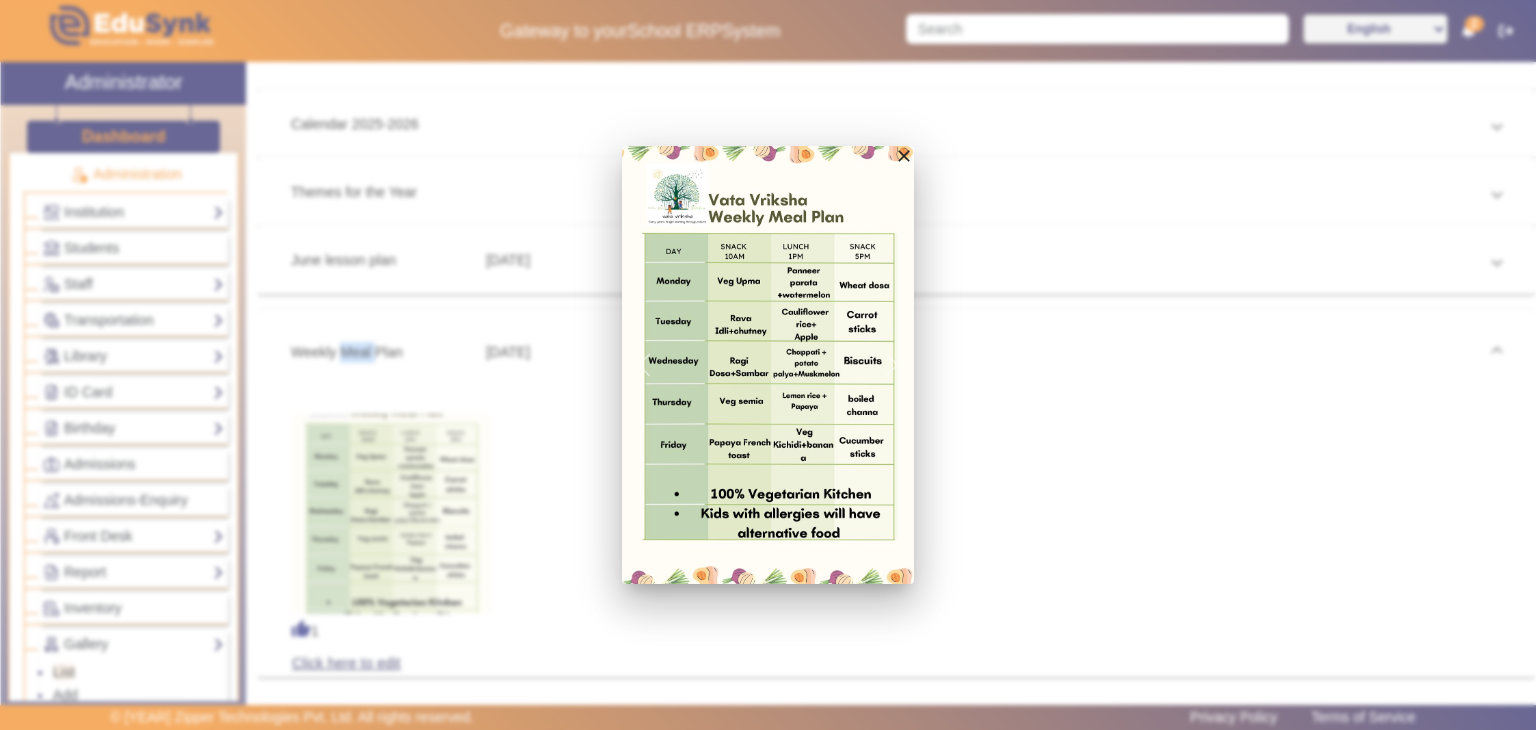 click at bounding box center [768, 365] 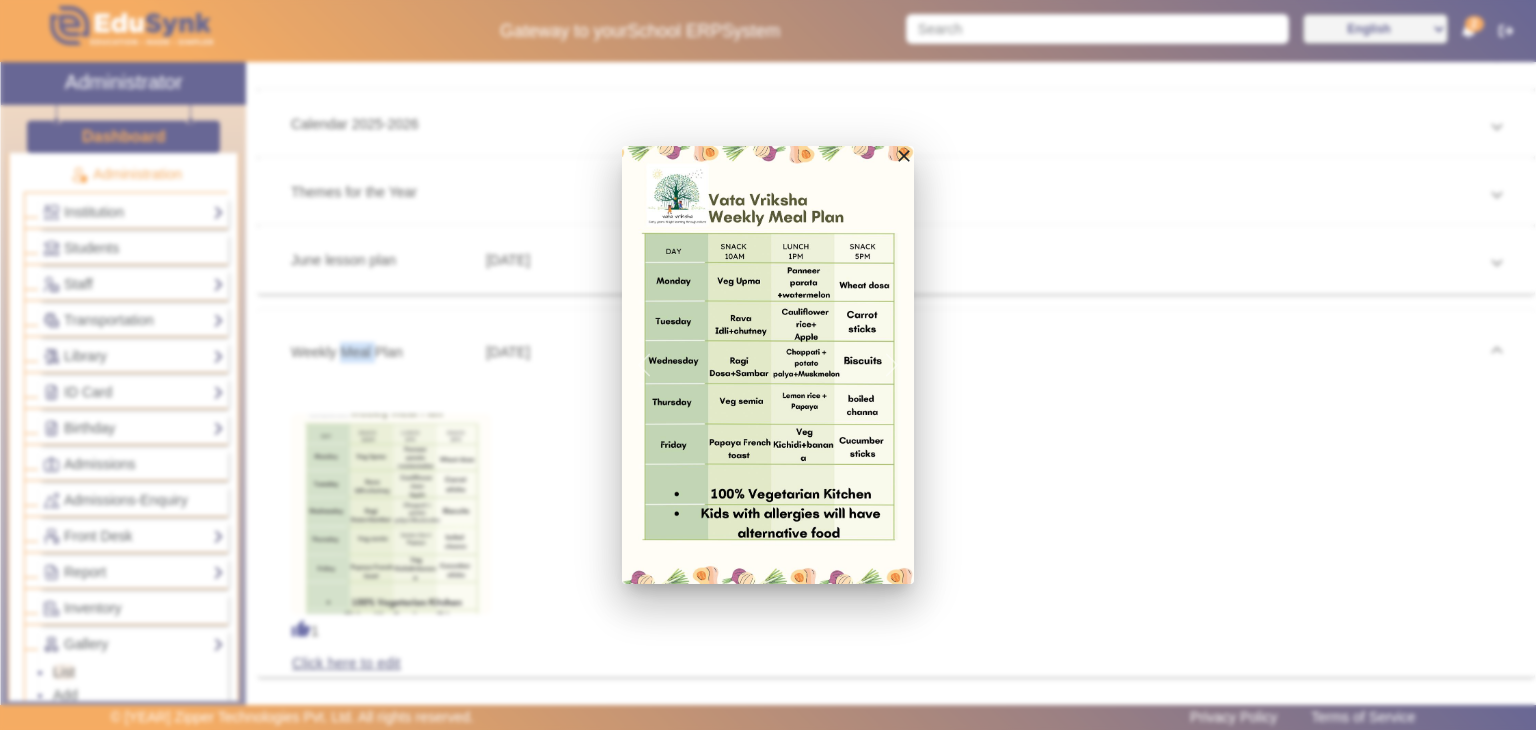 click at bounding box center [768, 365] 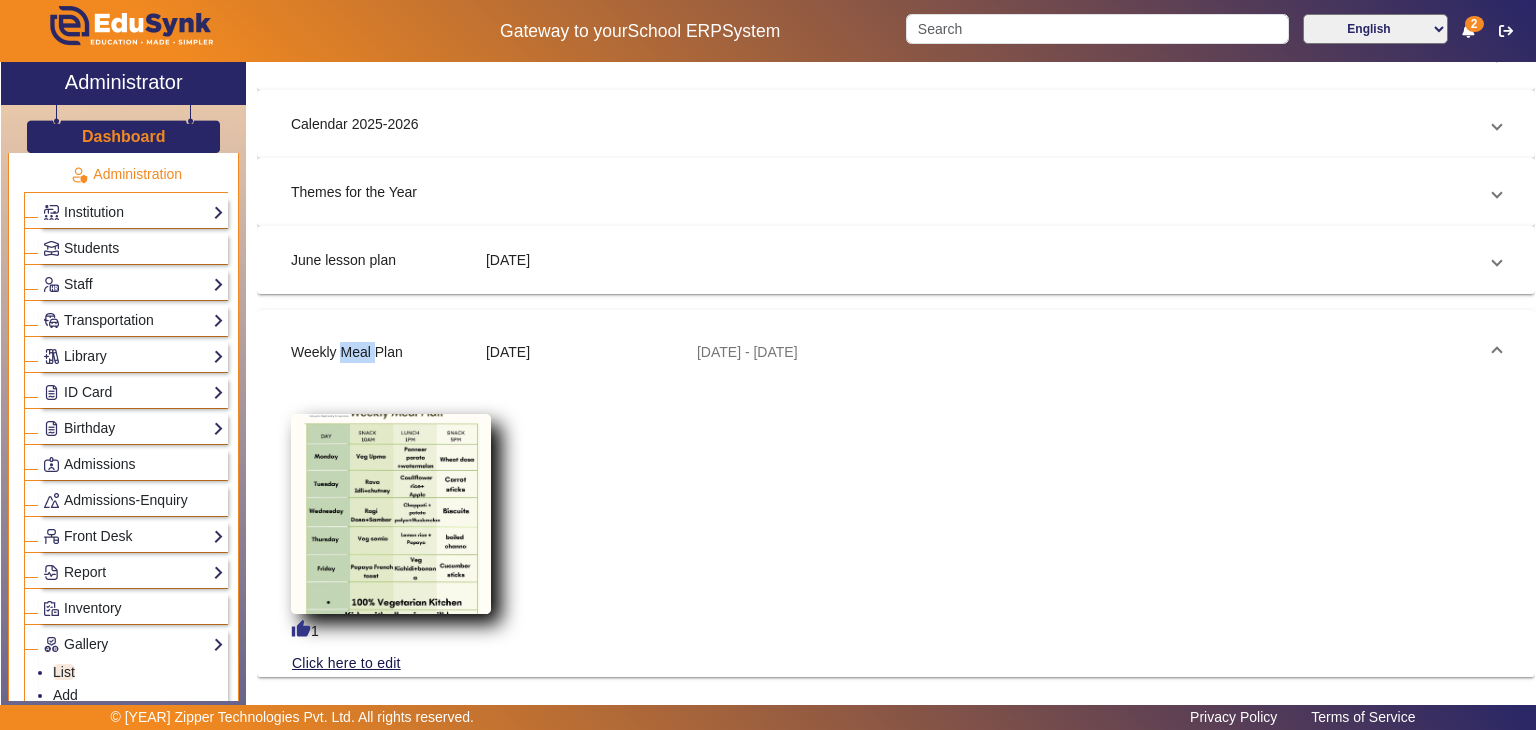click at bounding box center [391, 514] 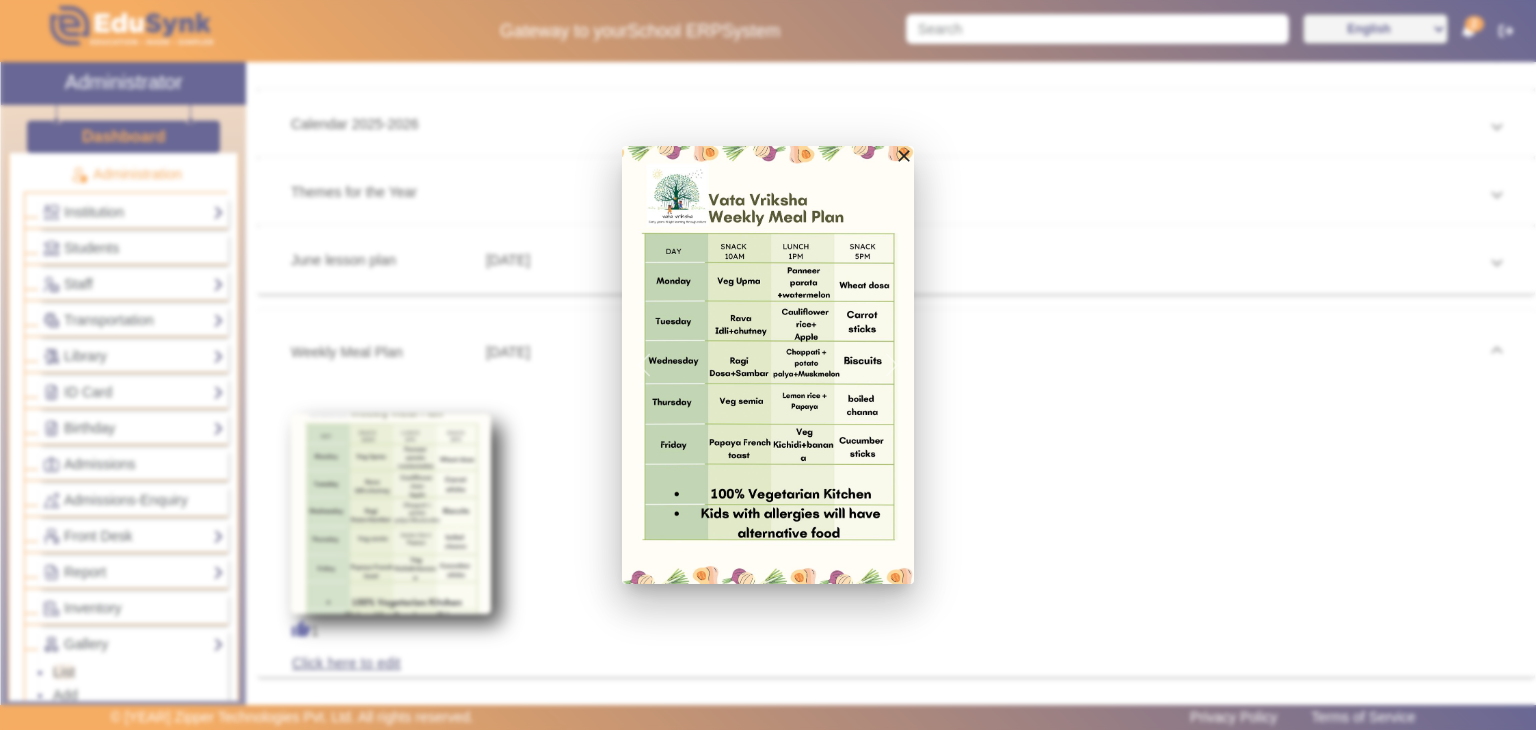 drag, startPoint x: 360, startPoint y: 582, endPoint x: 372, endPoint y: 580, distance: 12.165525 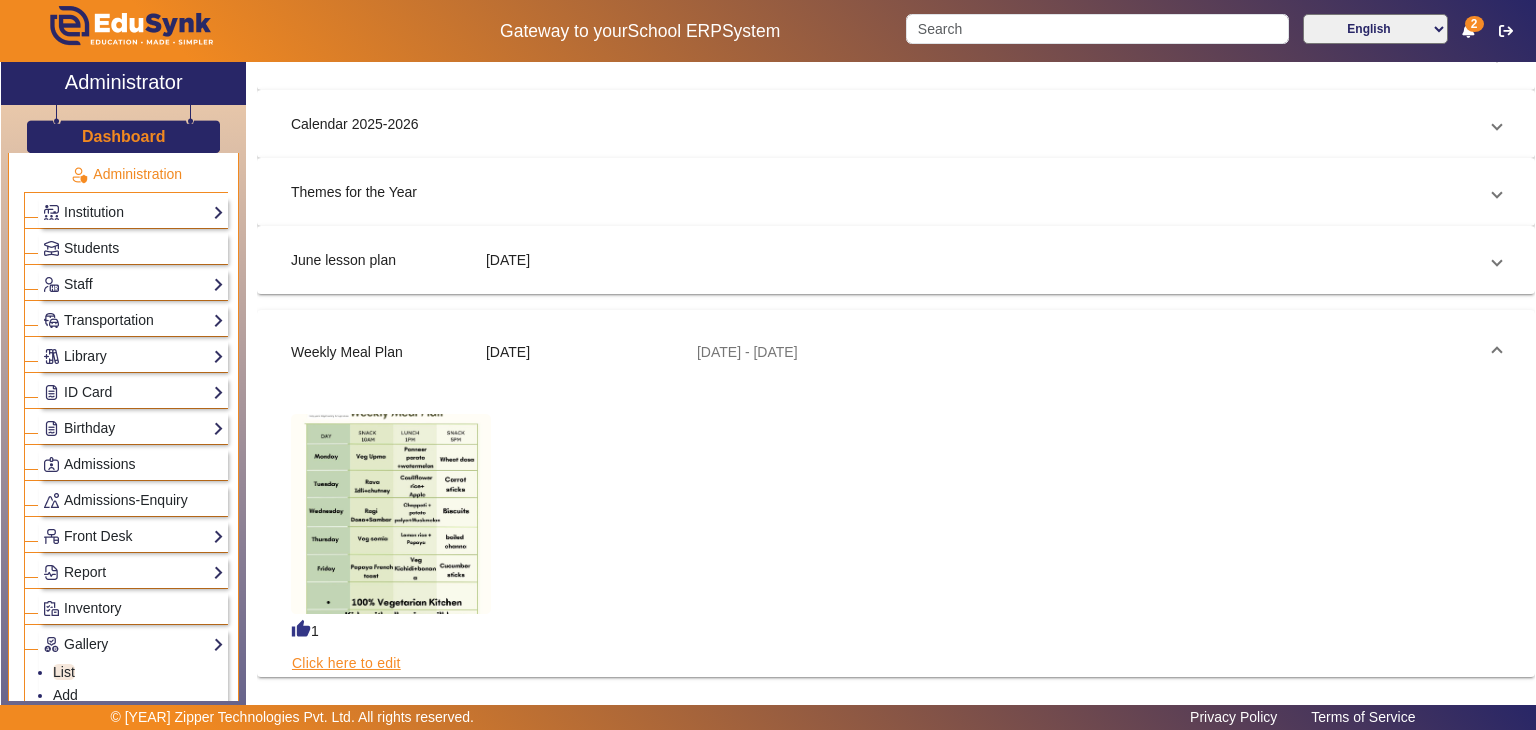 click on "Click here to edit" at bounding box center (346, 663) 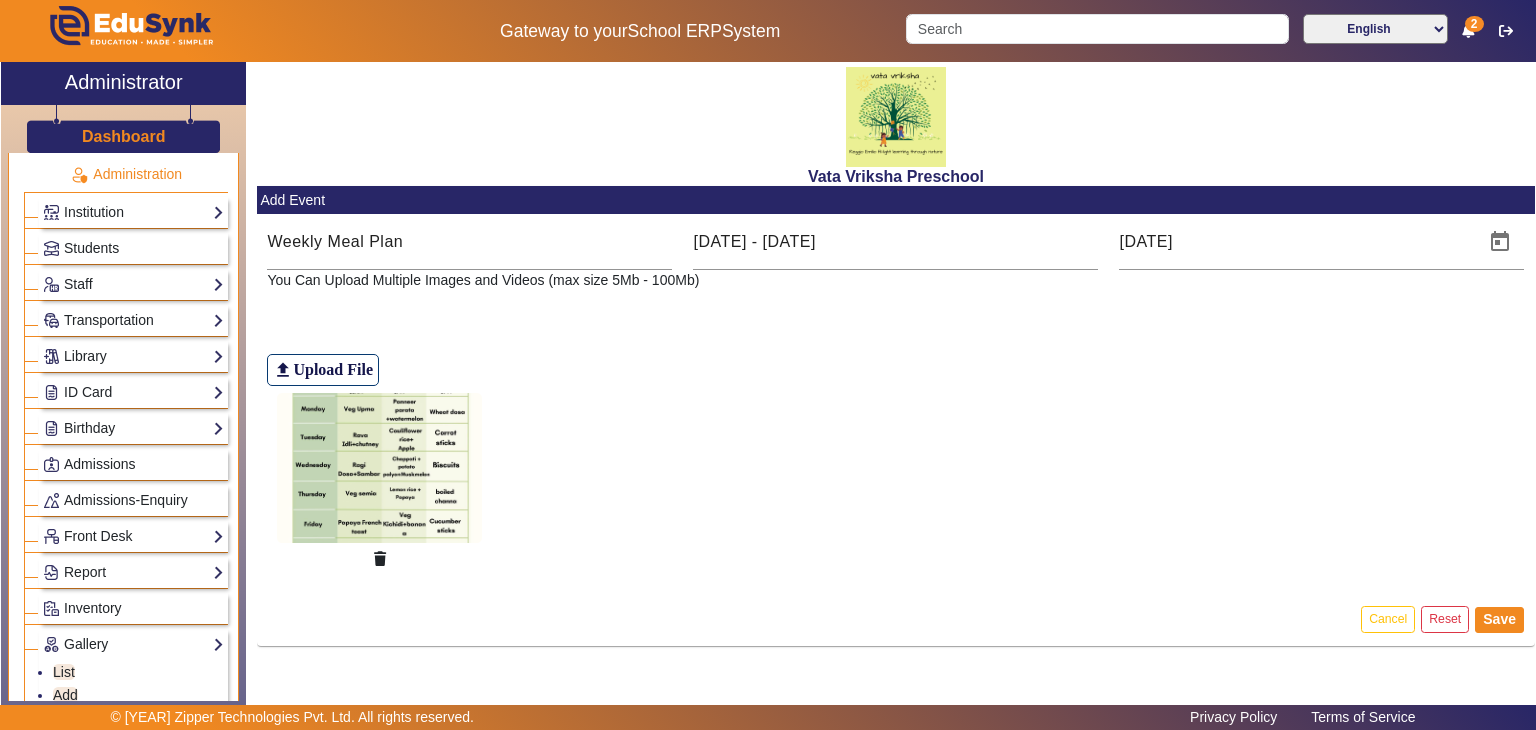 scroll, scrollTop: 0, scrollLeft: 0, axis: both 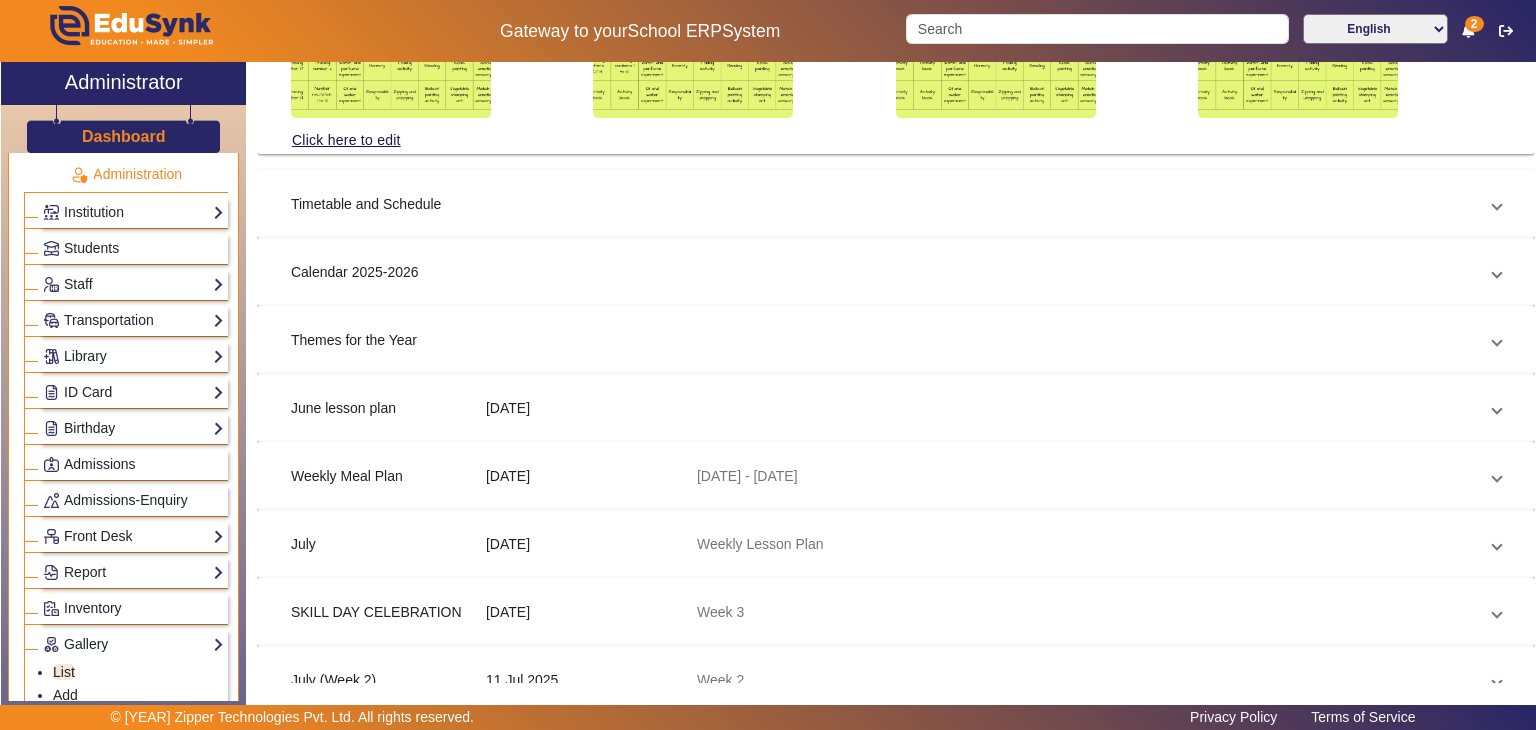 click on "Weekly Meal Plan" at bounding box center [388, 476] 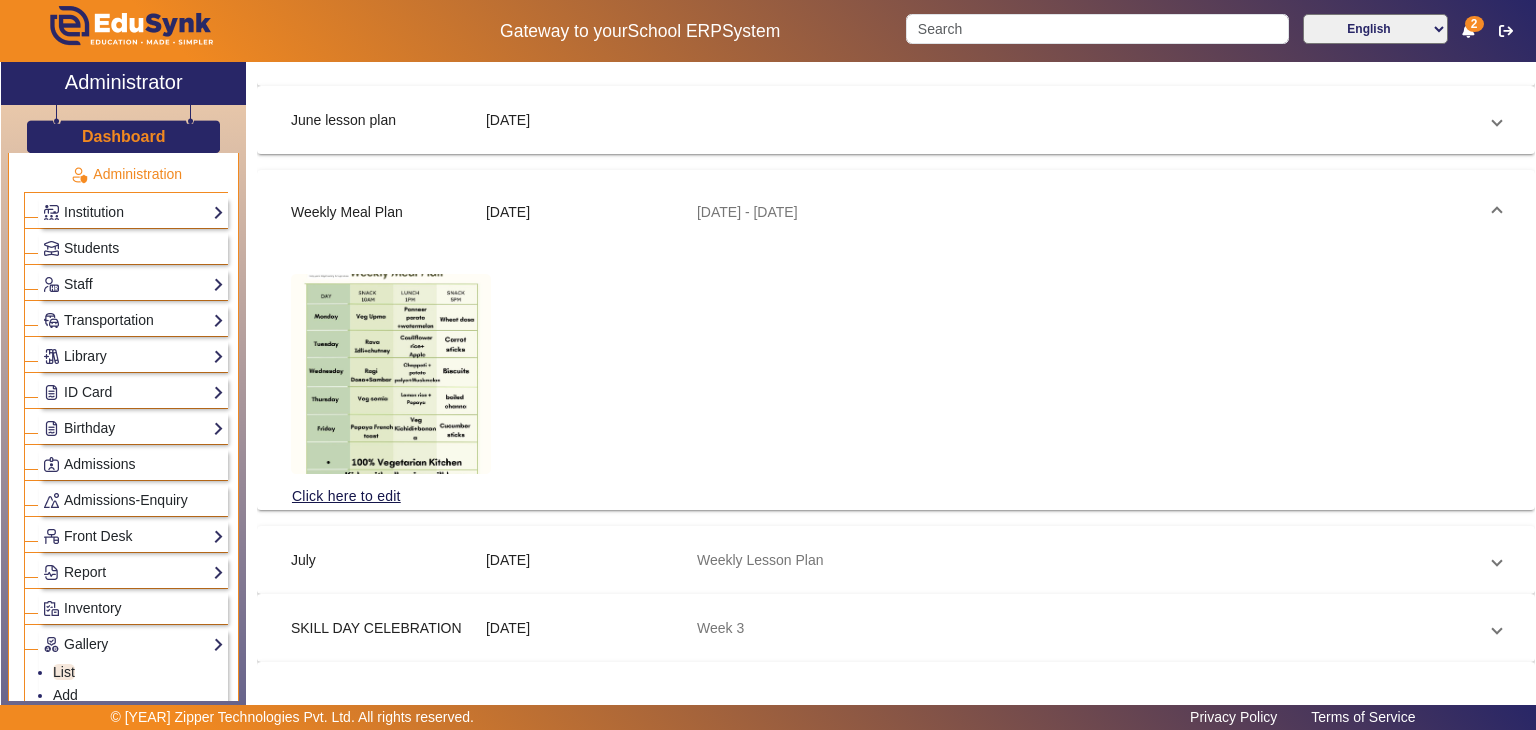 scroll, scrollTop: 244, scrollLeft: 0, axis: vertical 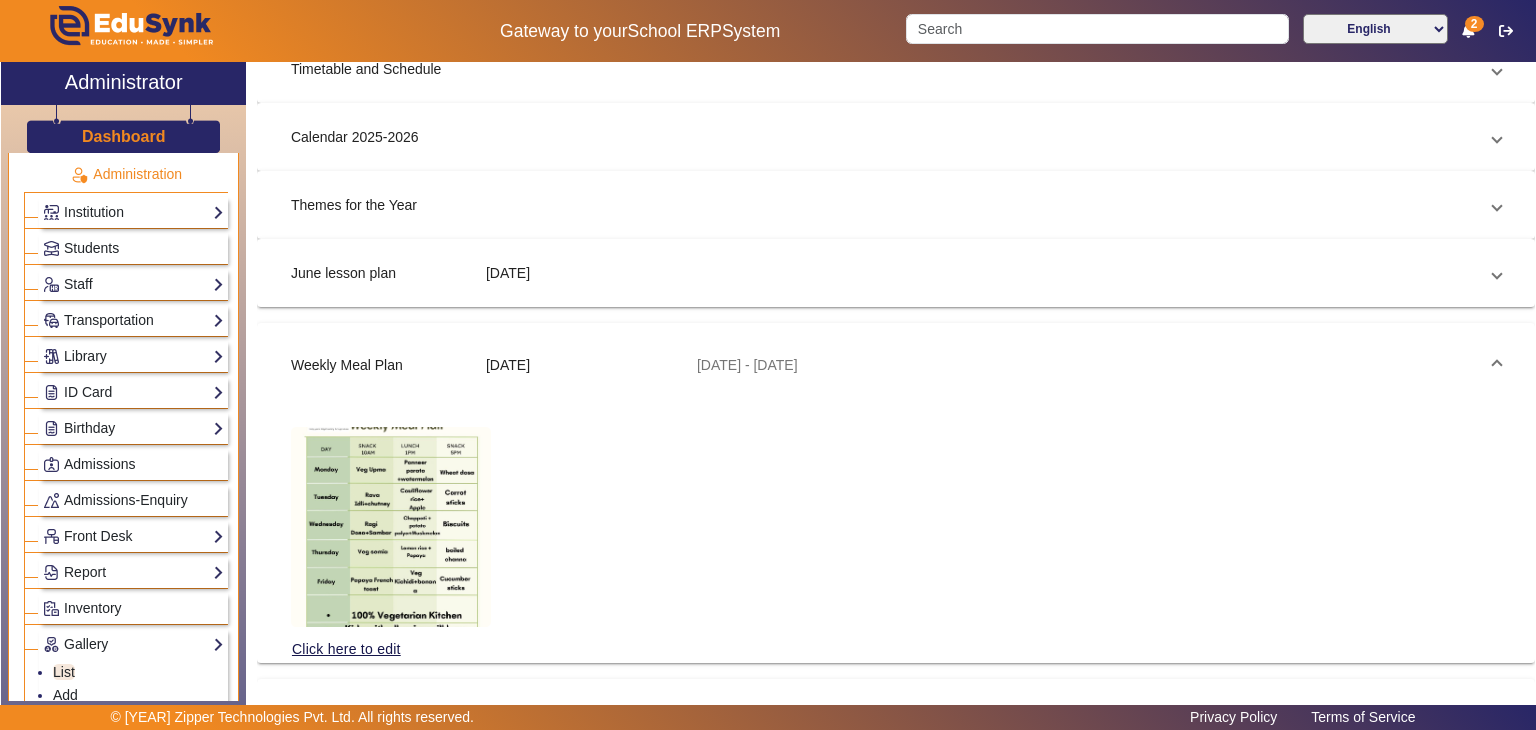 click at bounding box center [391, 527] 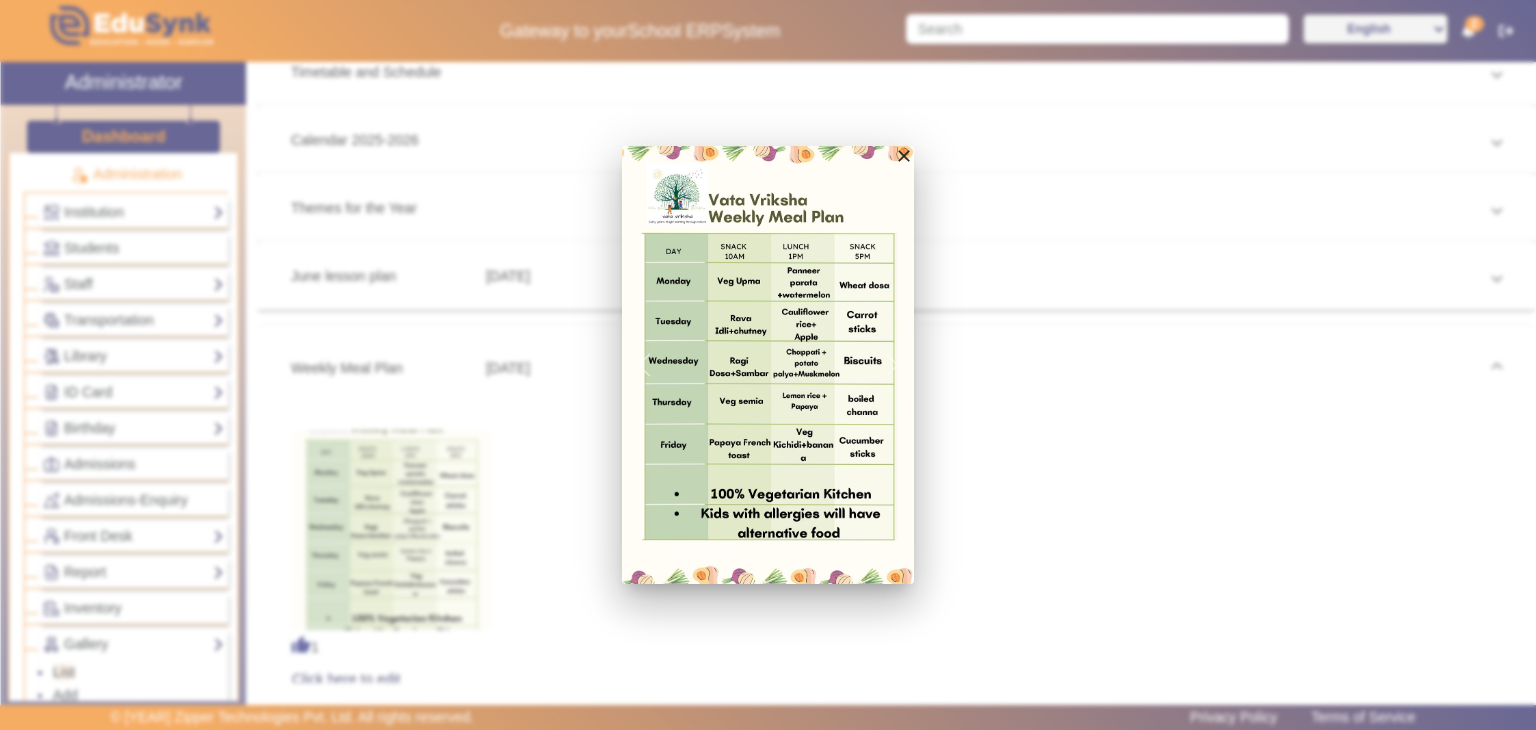 click at bounding box center [768, 365] 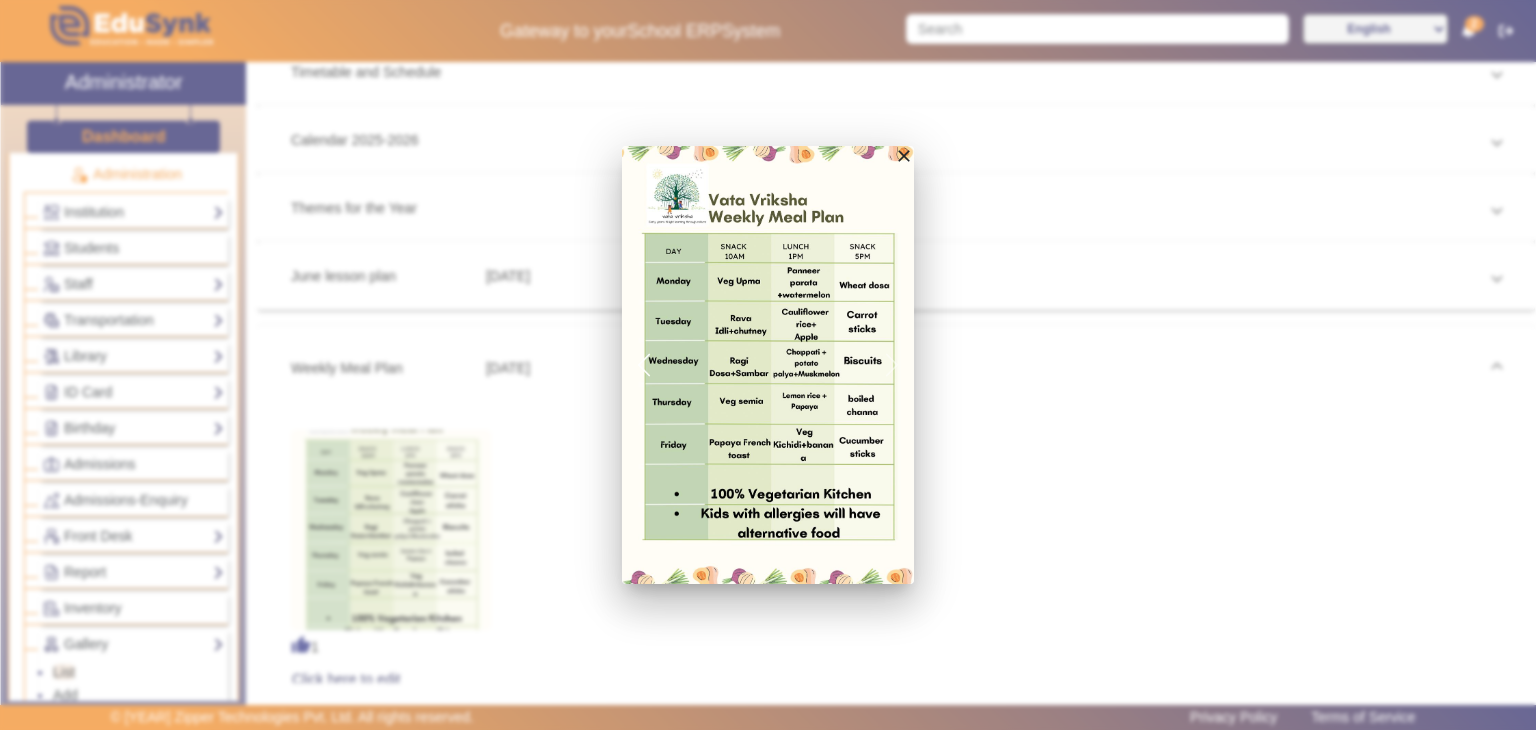 click on "Previous Next" at bounding box center [768, 365] 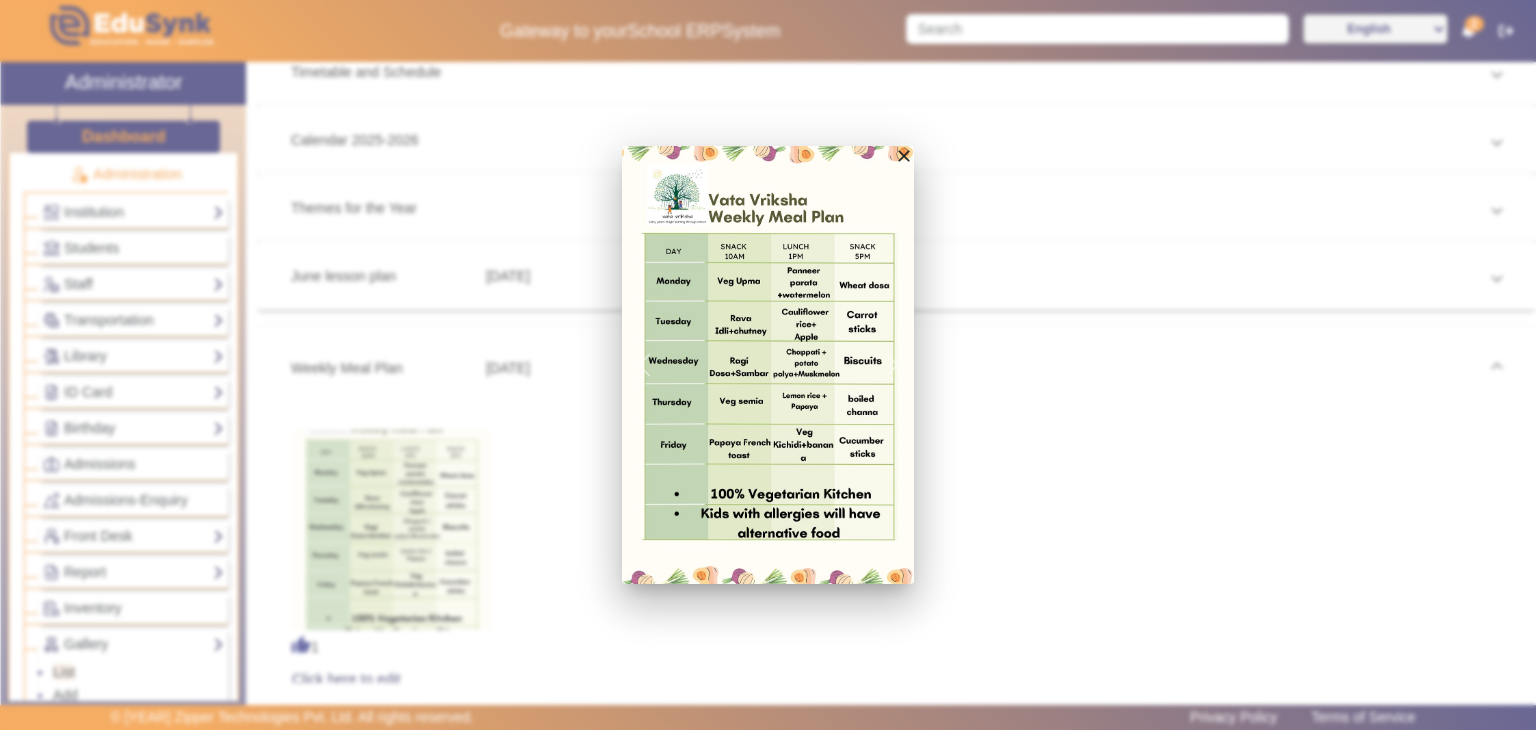 click at bounding box center (768, 365) 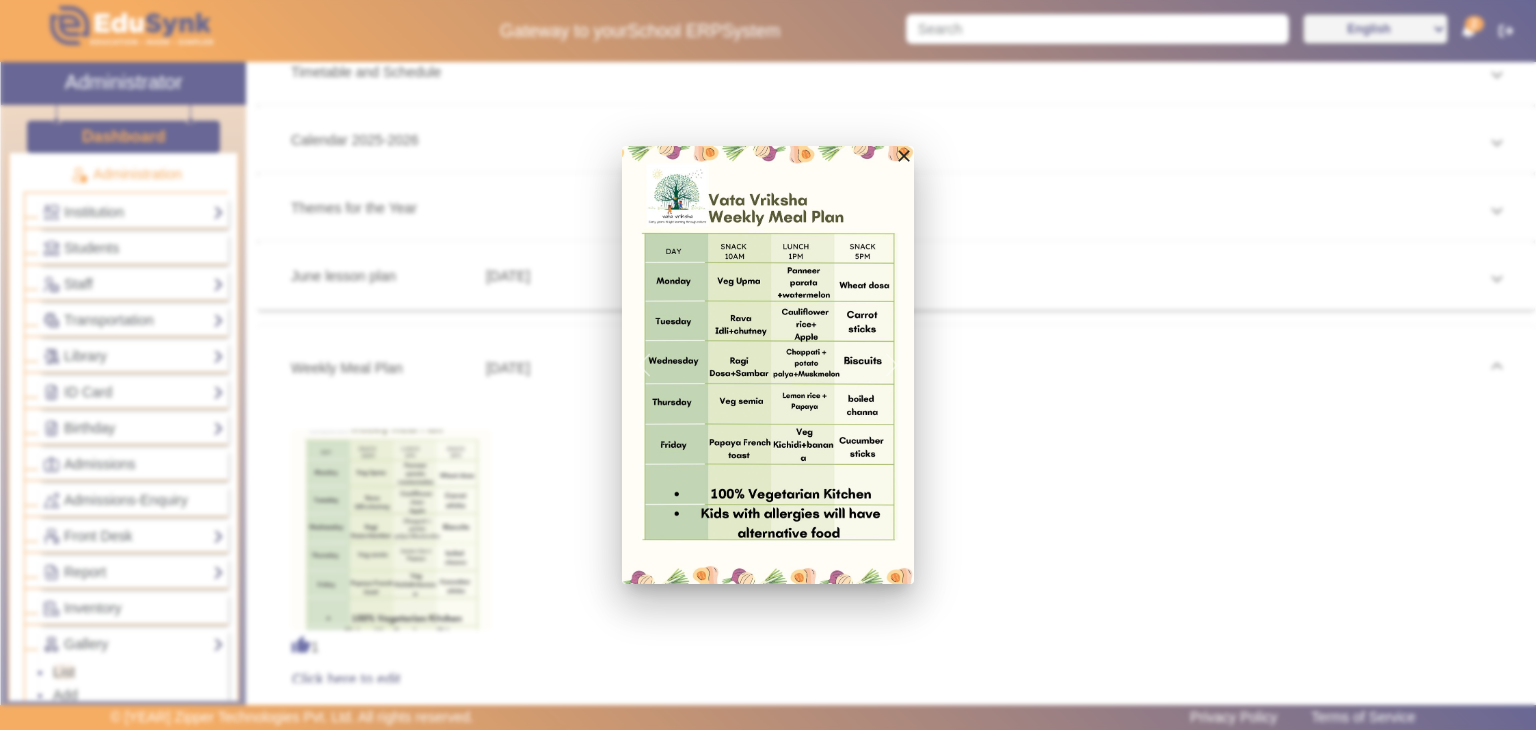 click on "close" at bounding box center (904, 156) 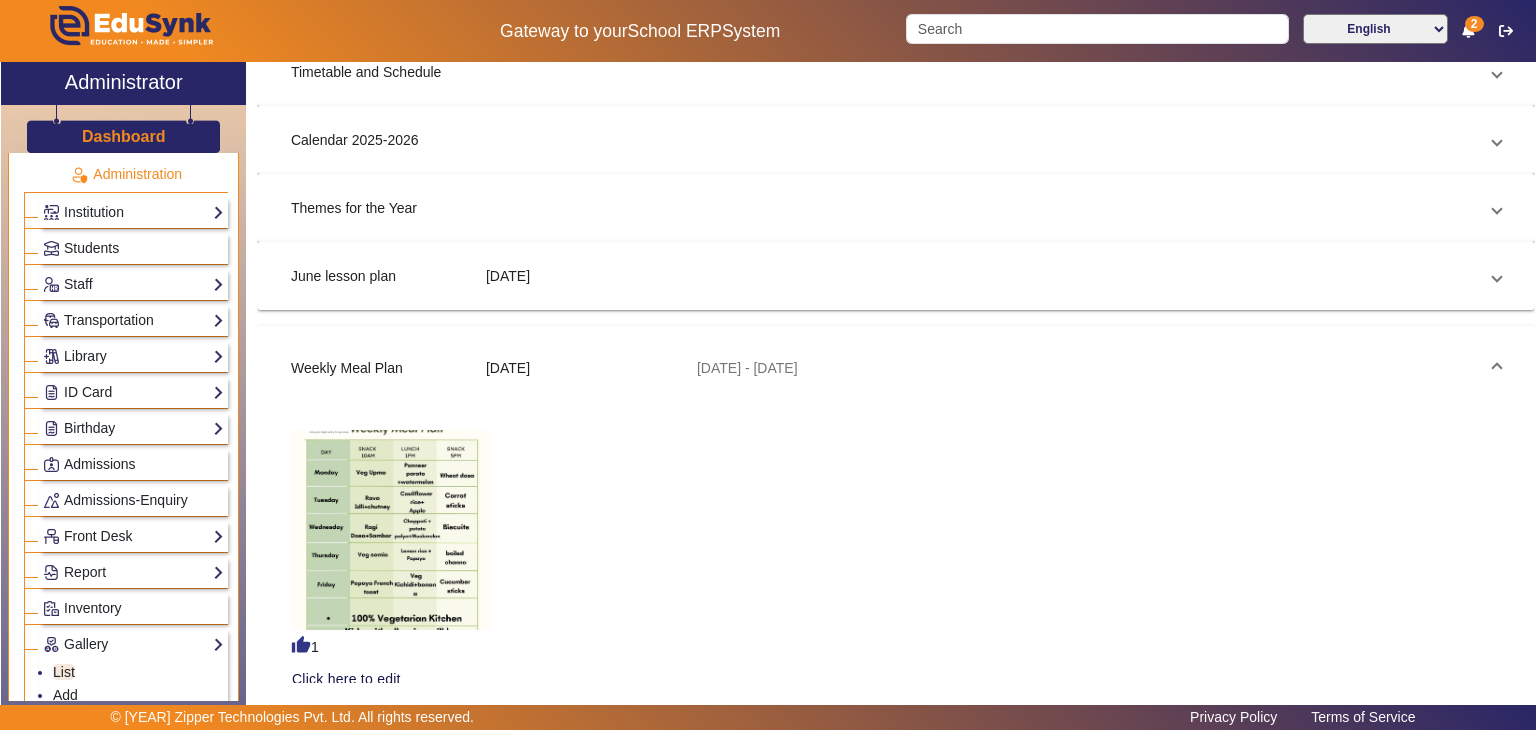 click on "thumb_up" at bounding box center (301, 645) 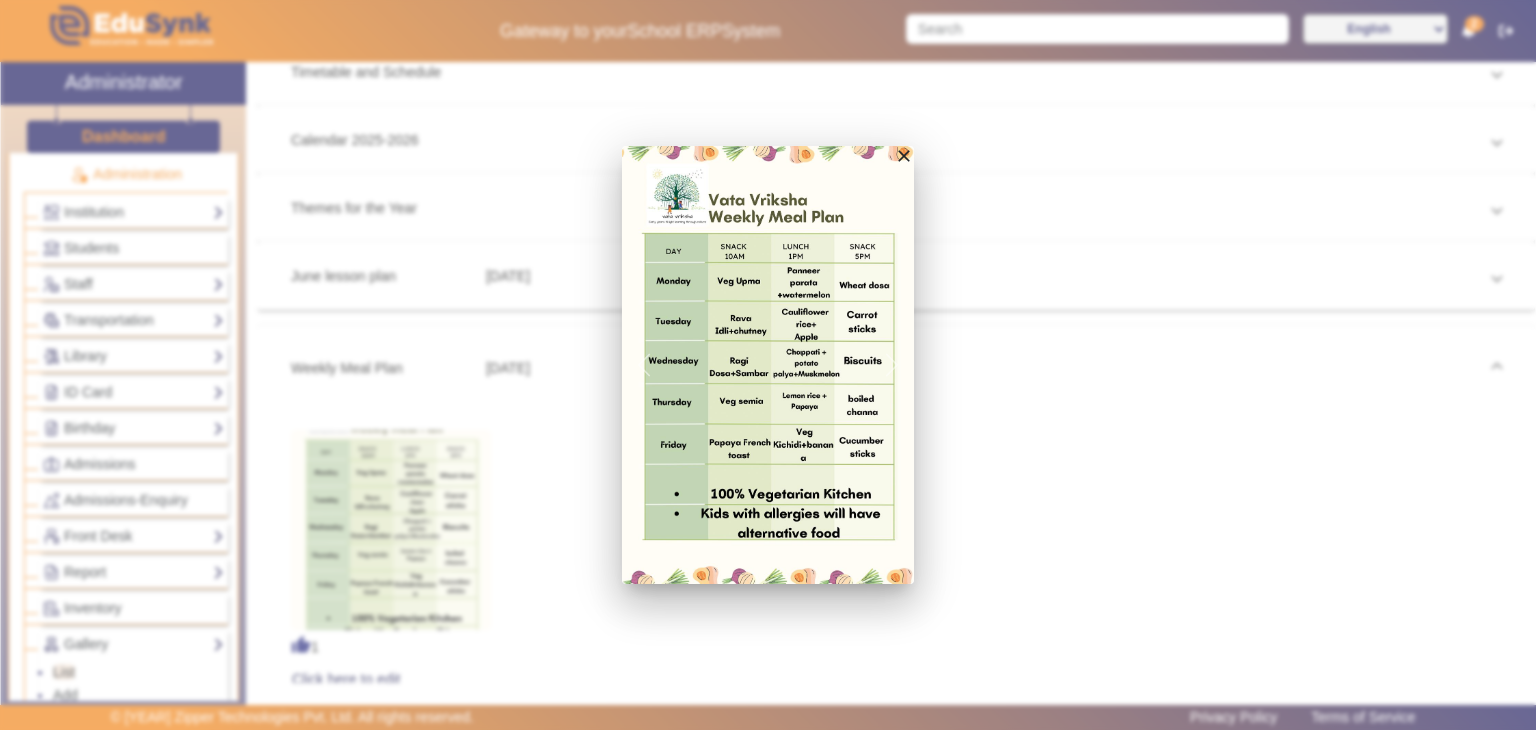 click at bounding box center (768, 365) 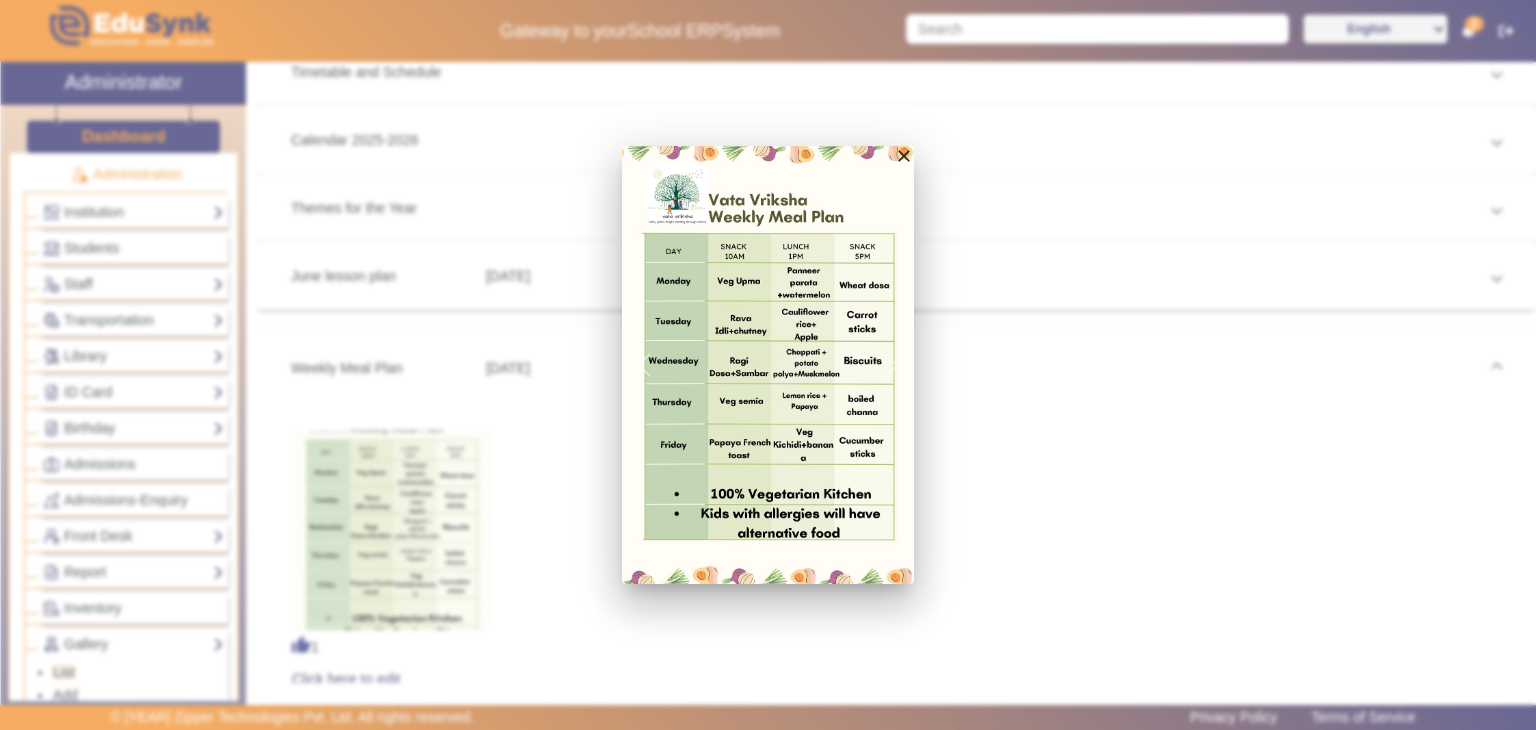 click at bounding box center [768, 365] 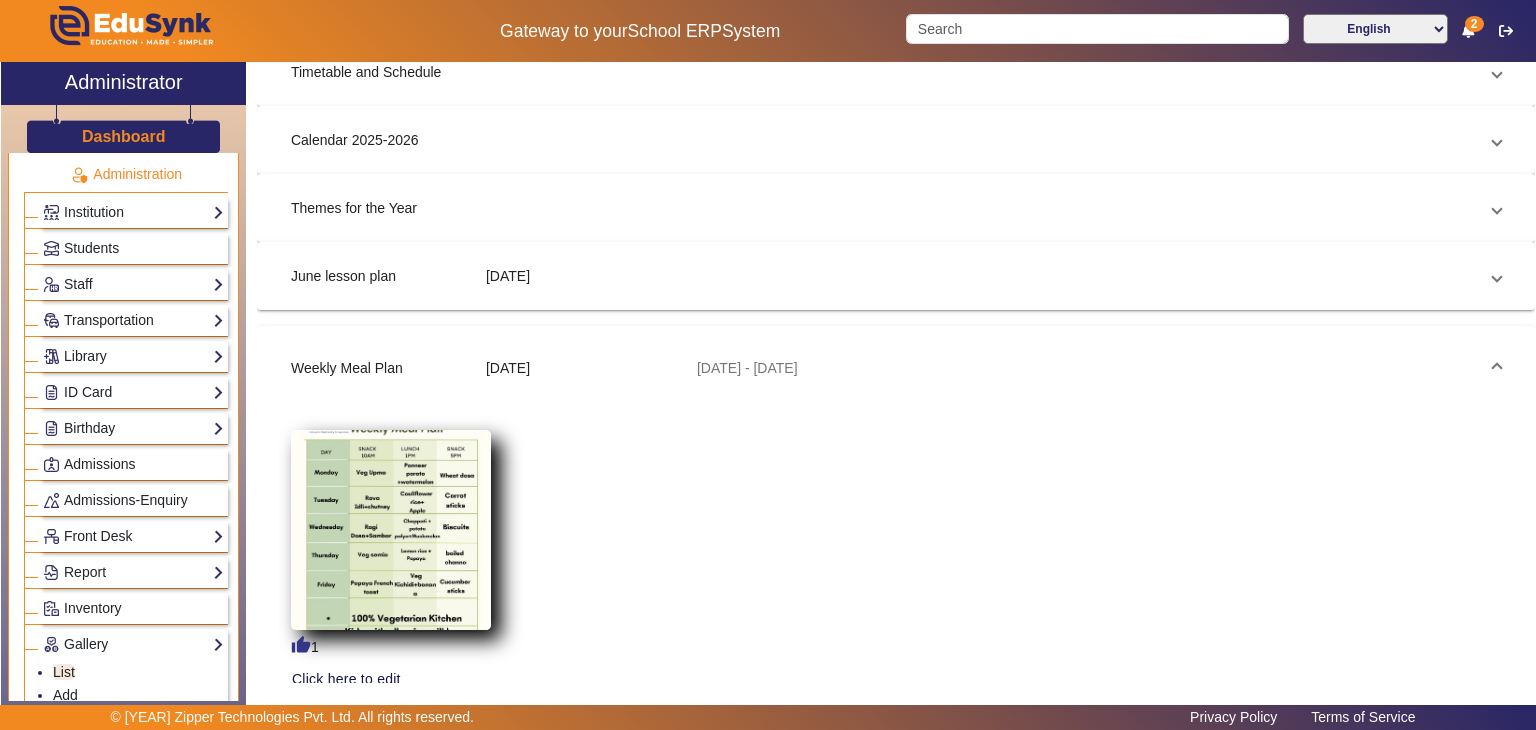 click at bounding box center (391, 530) 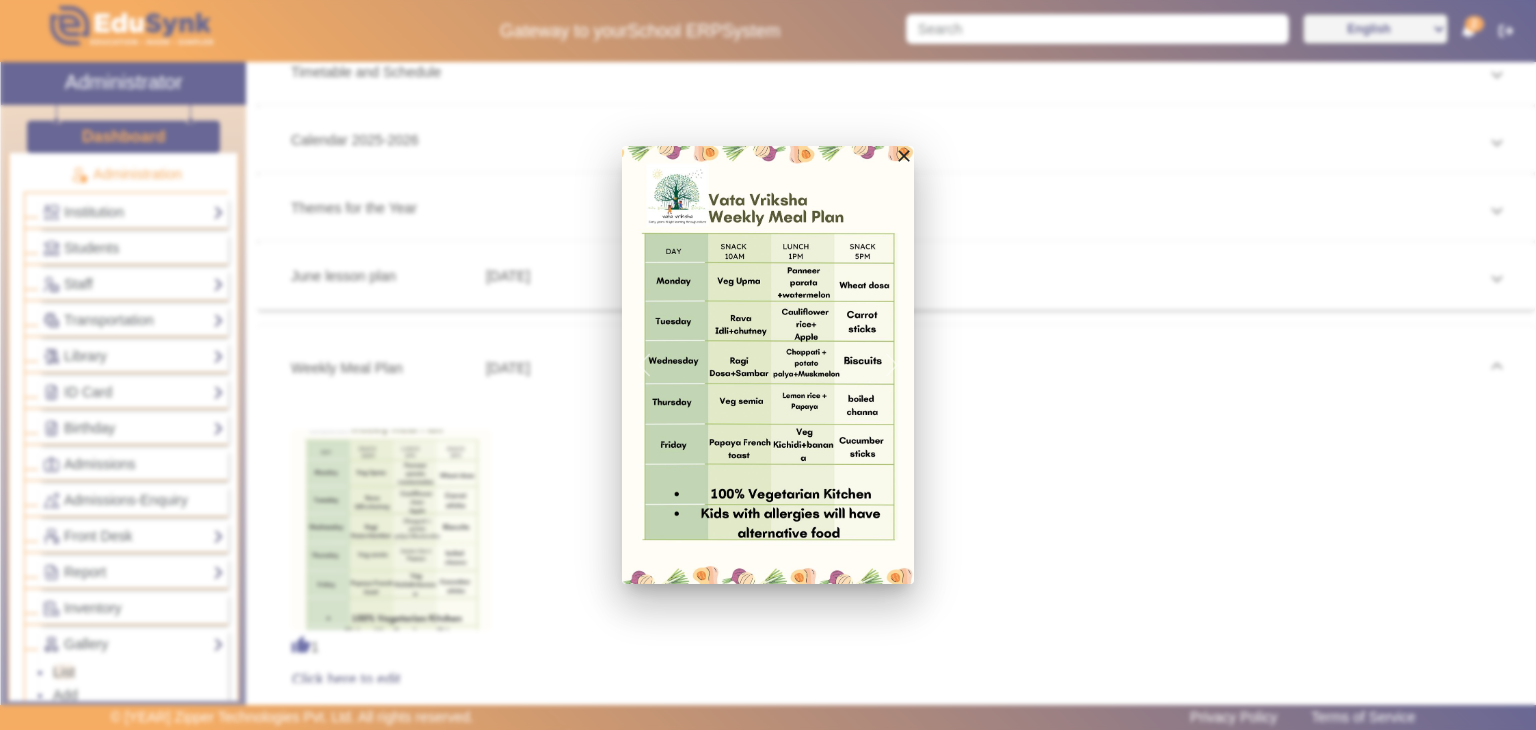 click at bounding box center (768, 365) 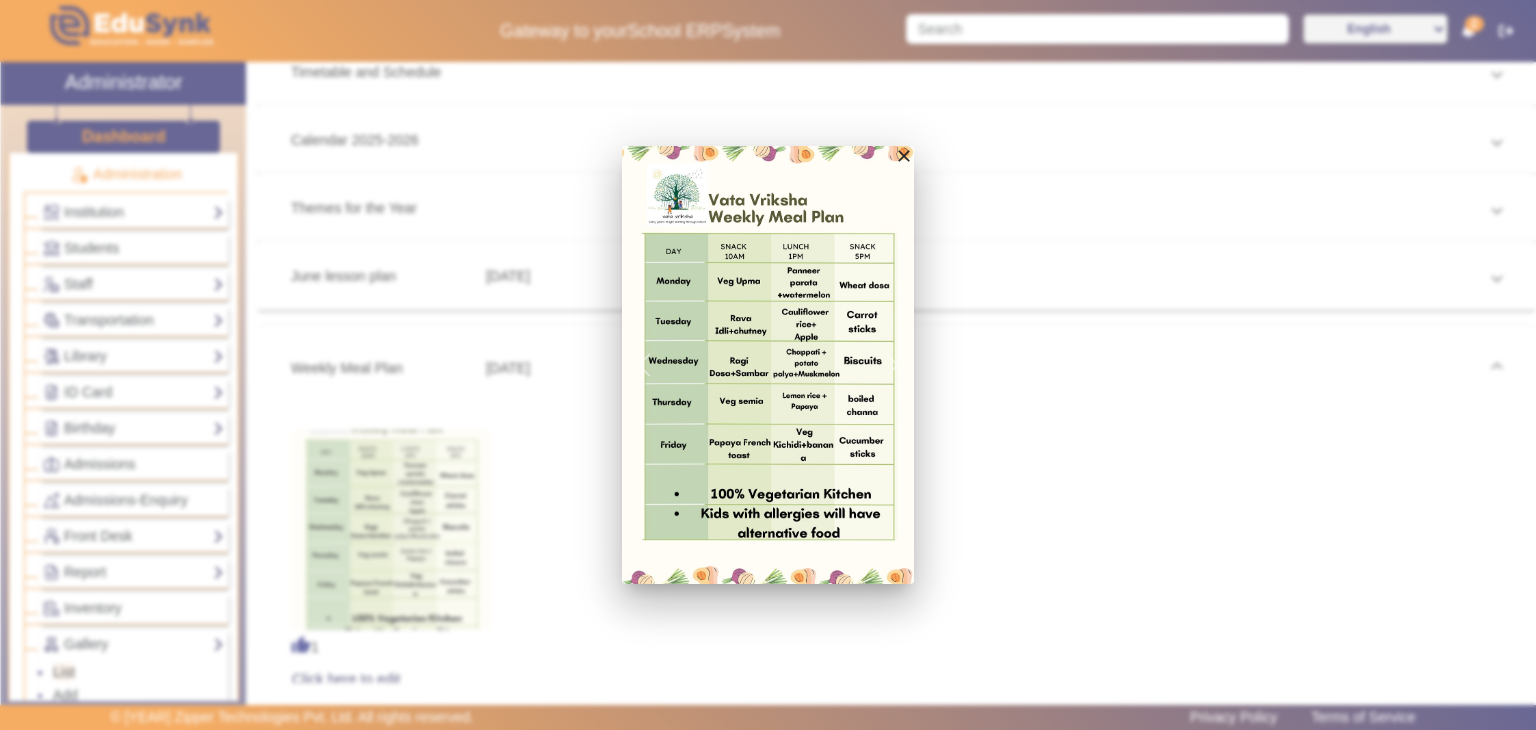 click at bounding box center (768, 365) 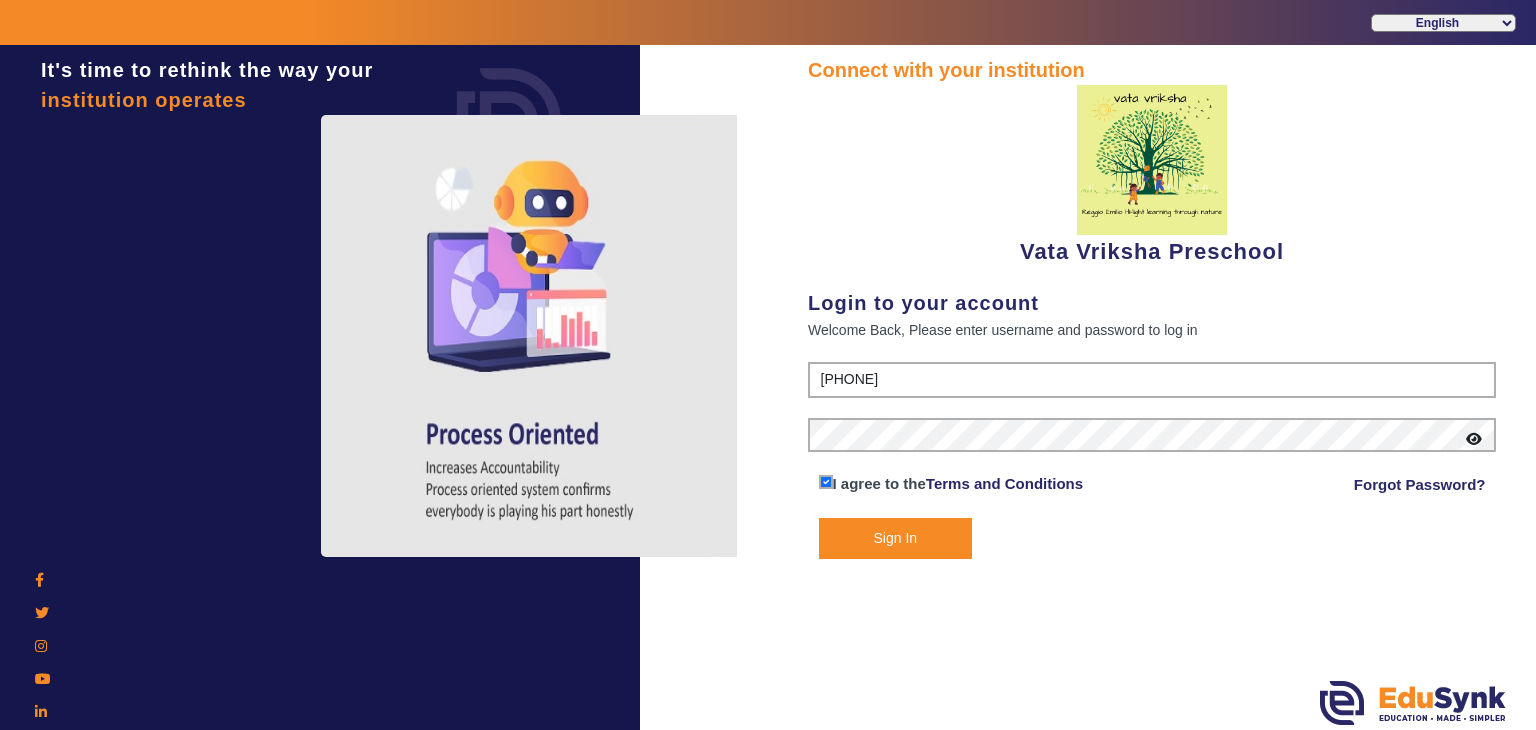scroll, scrollTop: 0, scrollLeft: 0, axis: both 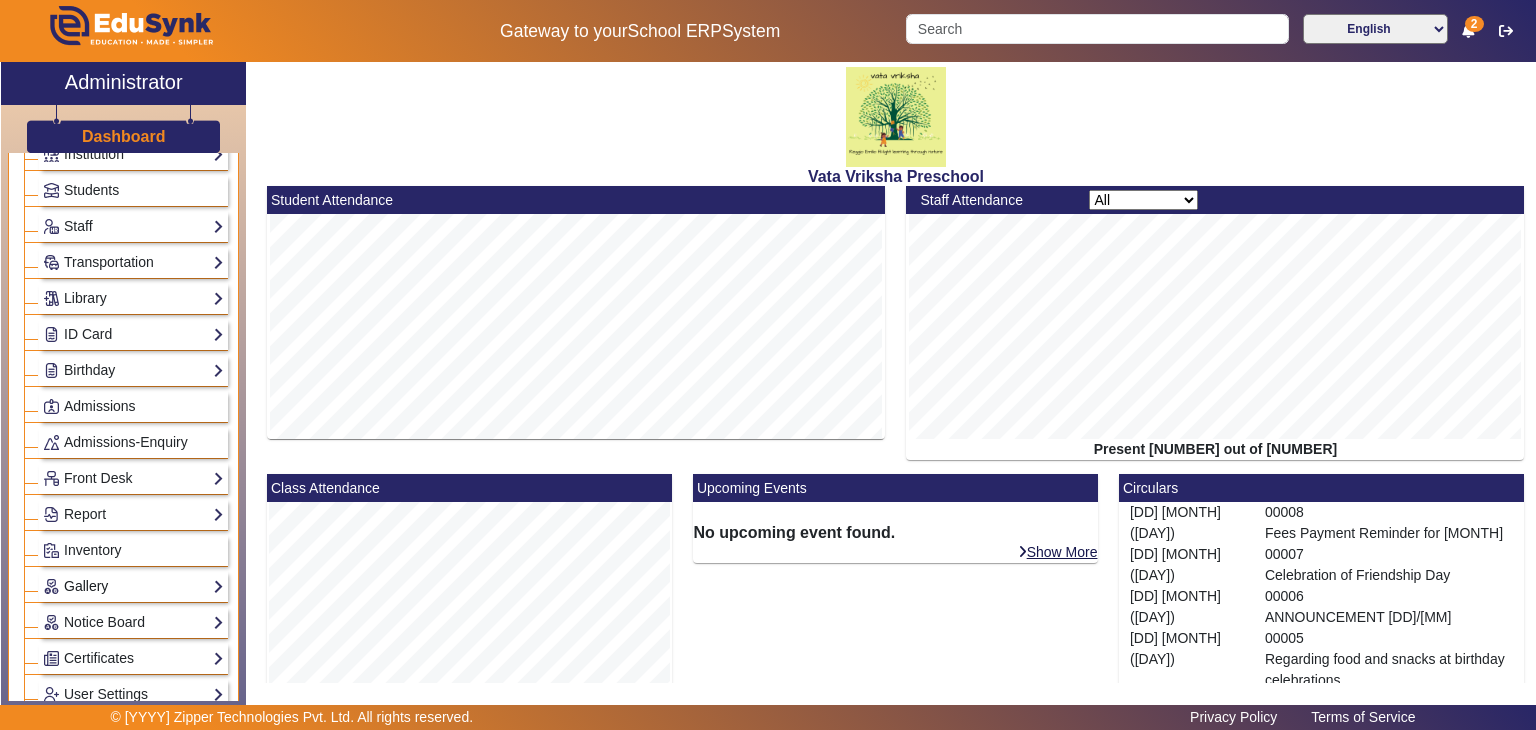 click on "Gallery" 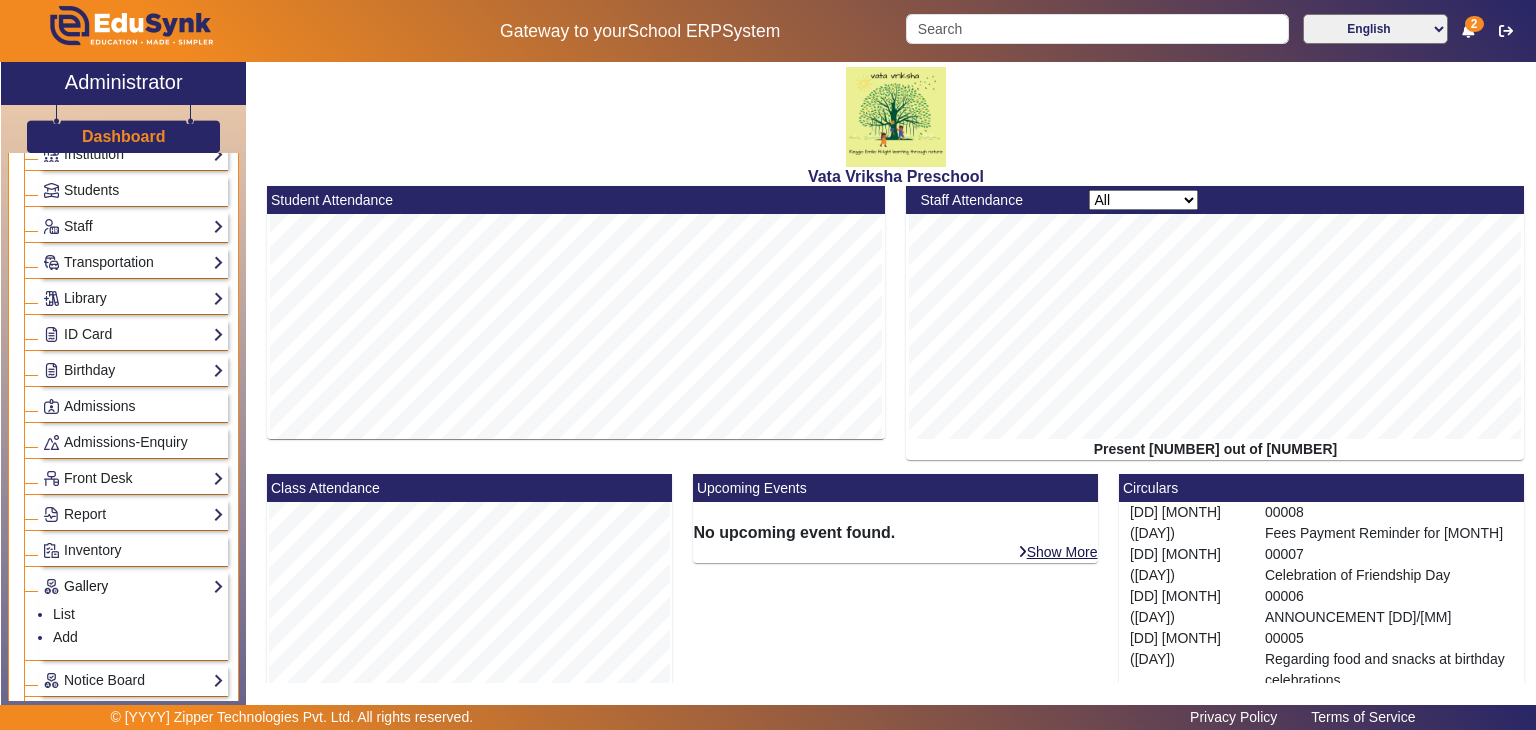 click on "Gallery" 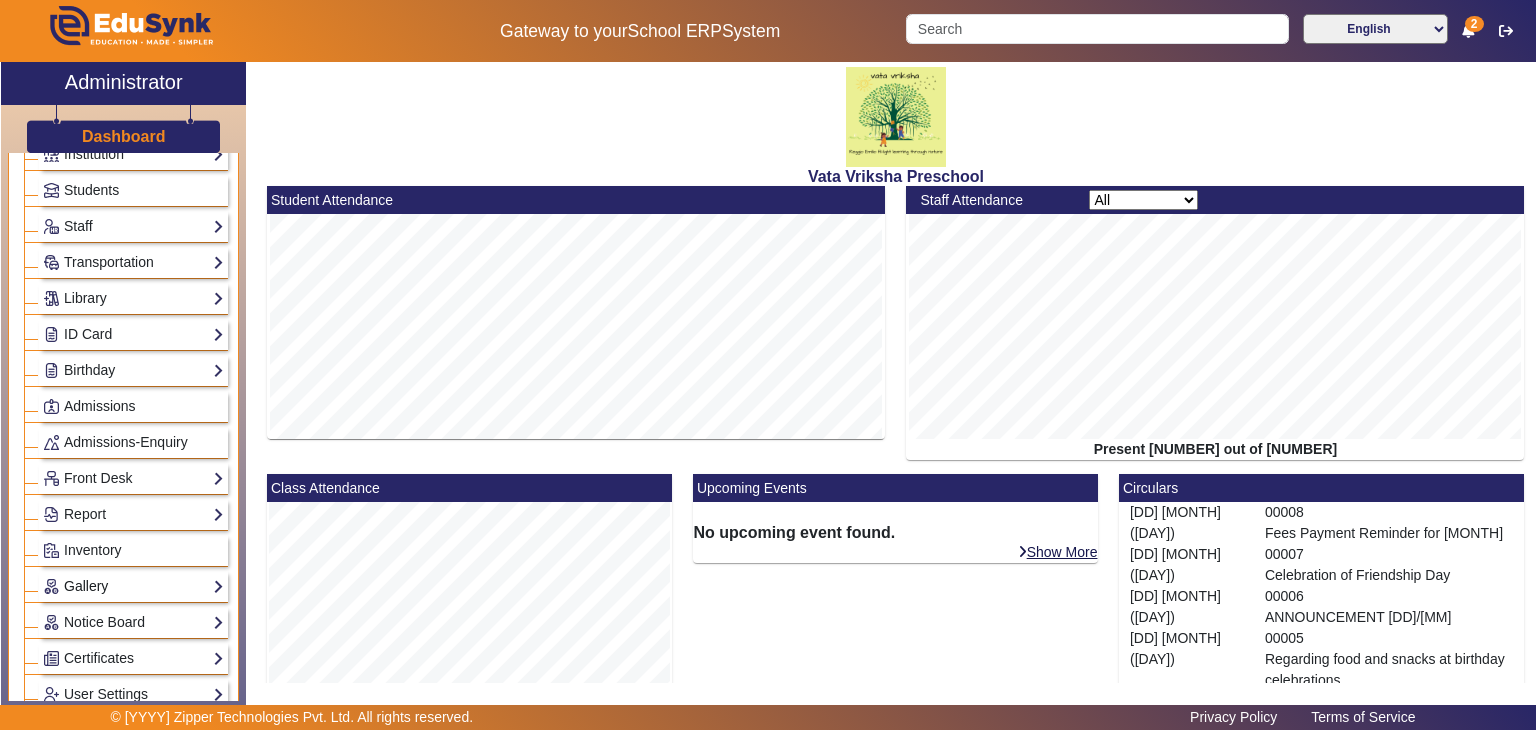 click on "Gallery" 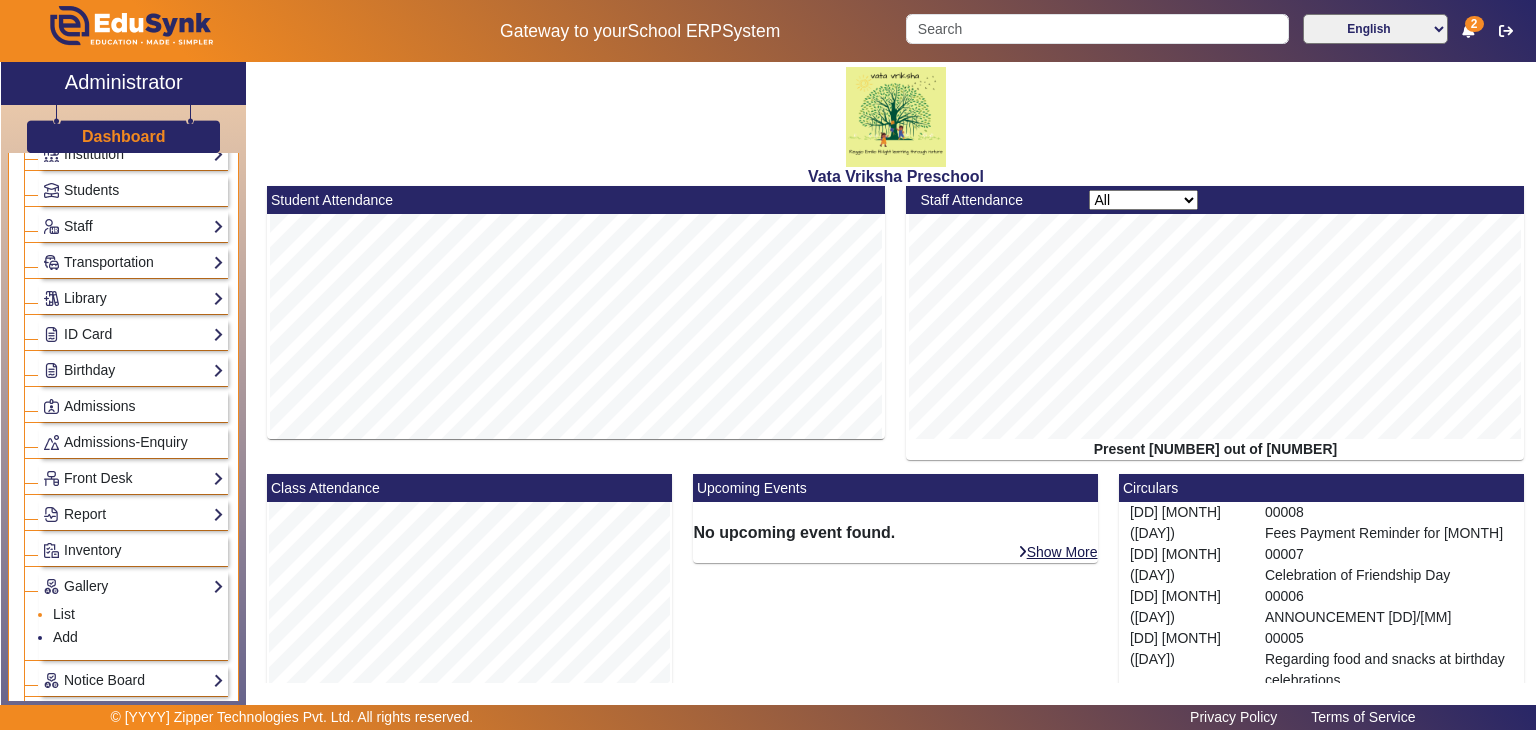 click on "List" 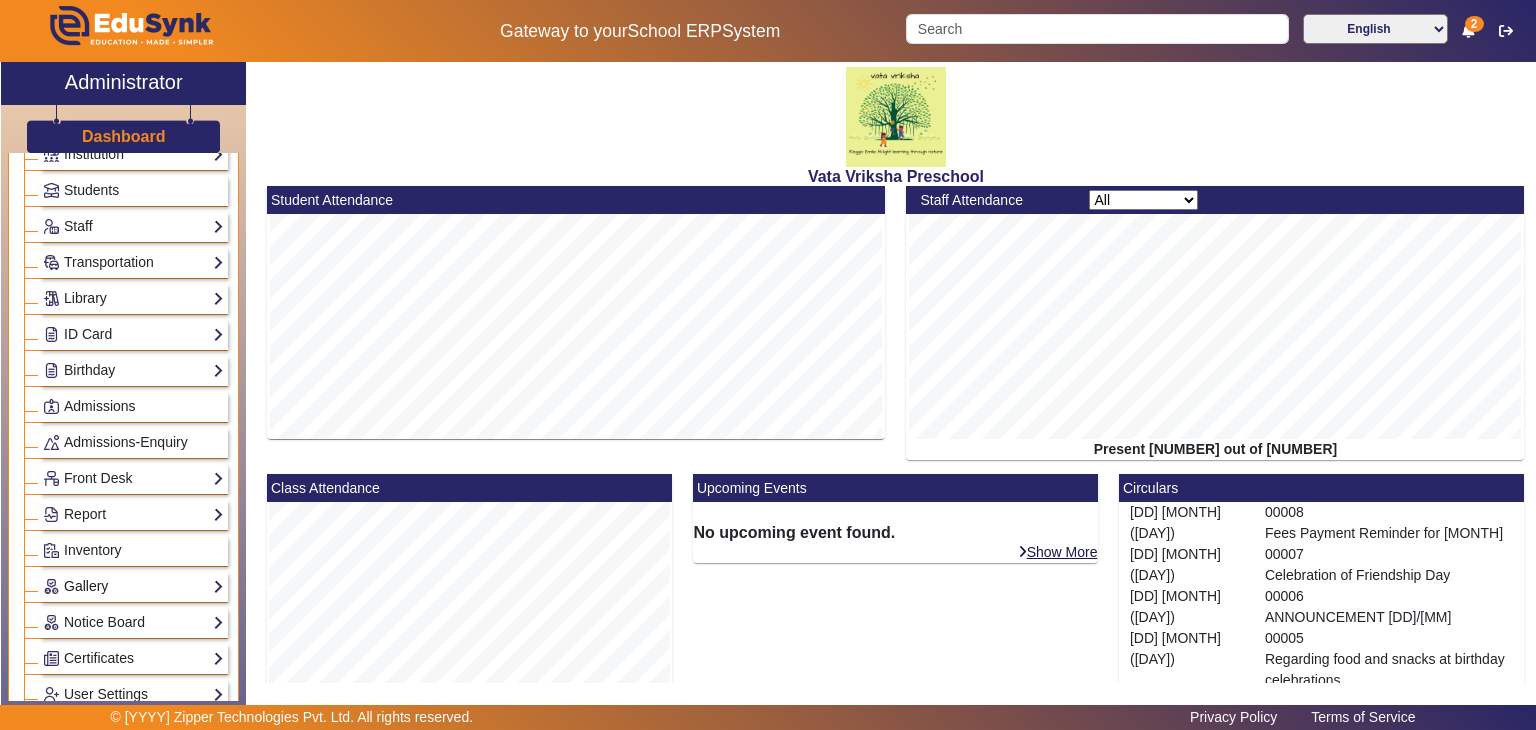 click on "Gallery" 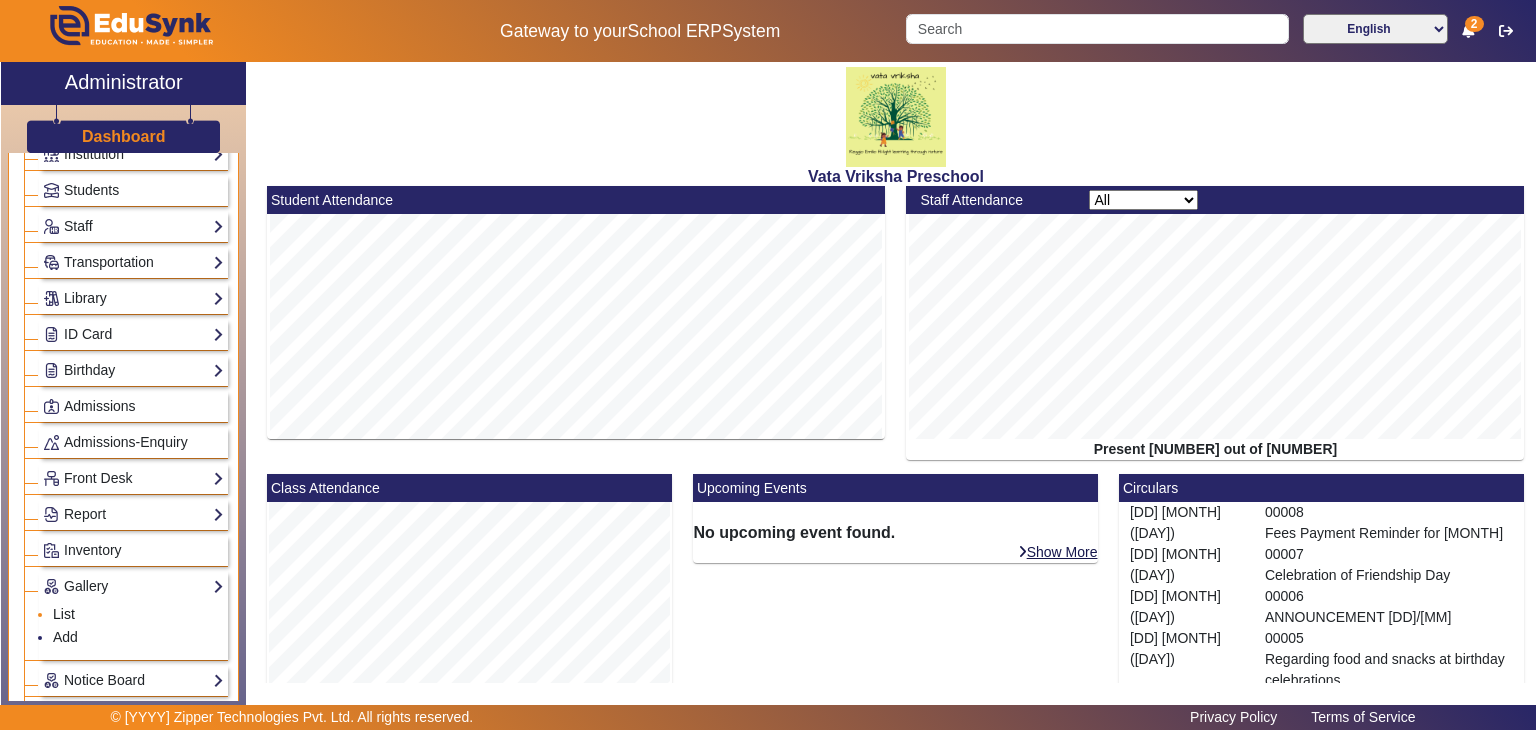 click on "List" 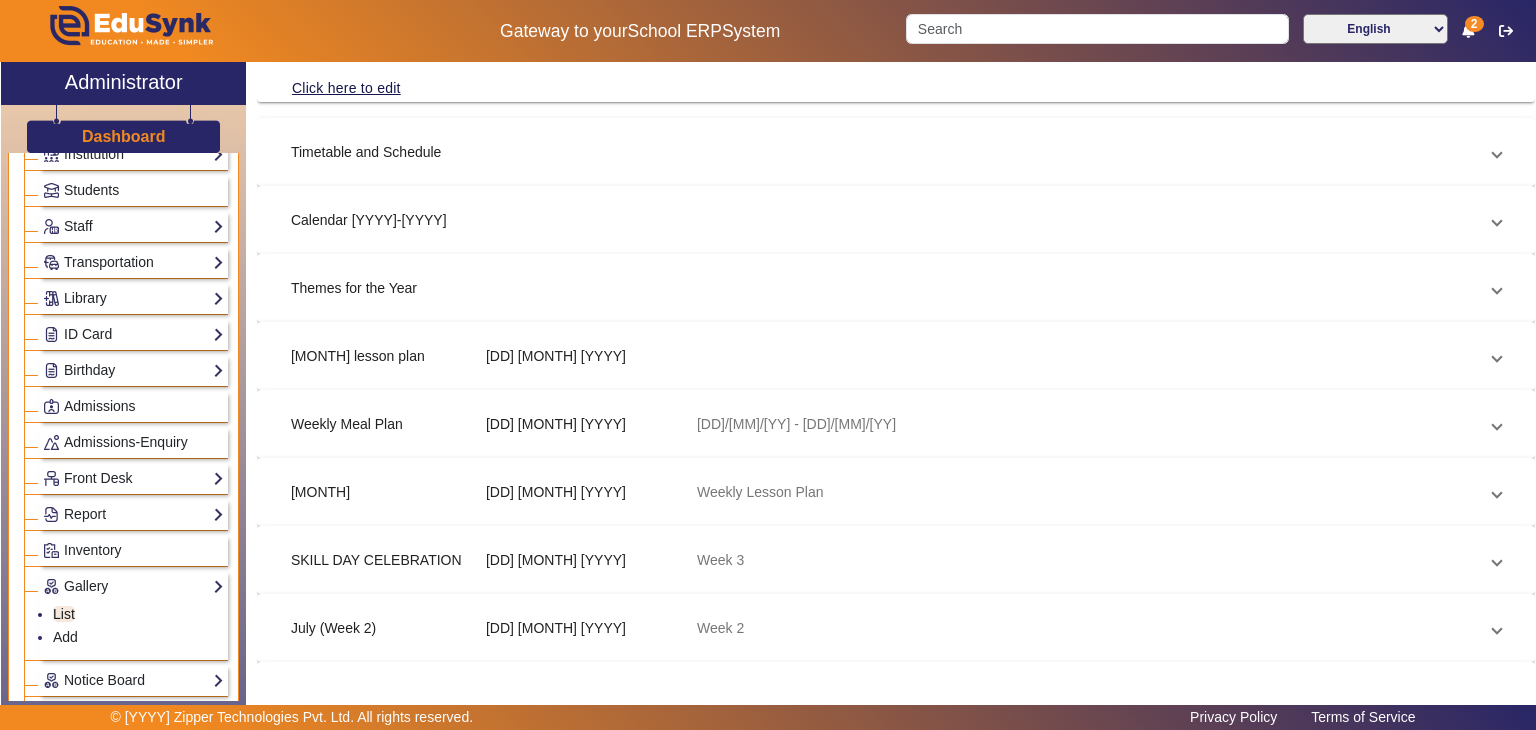 scroll, scrollTop: 500, scrollLeft: 0, axis: vertical 